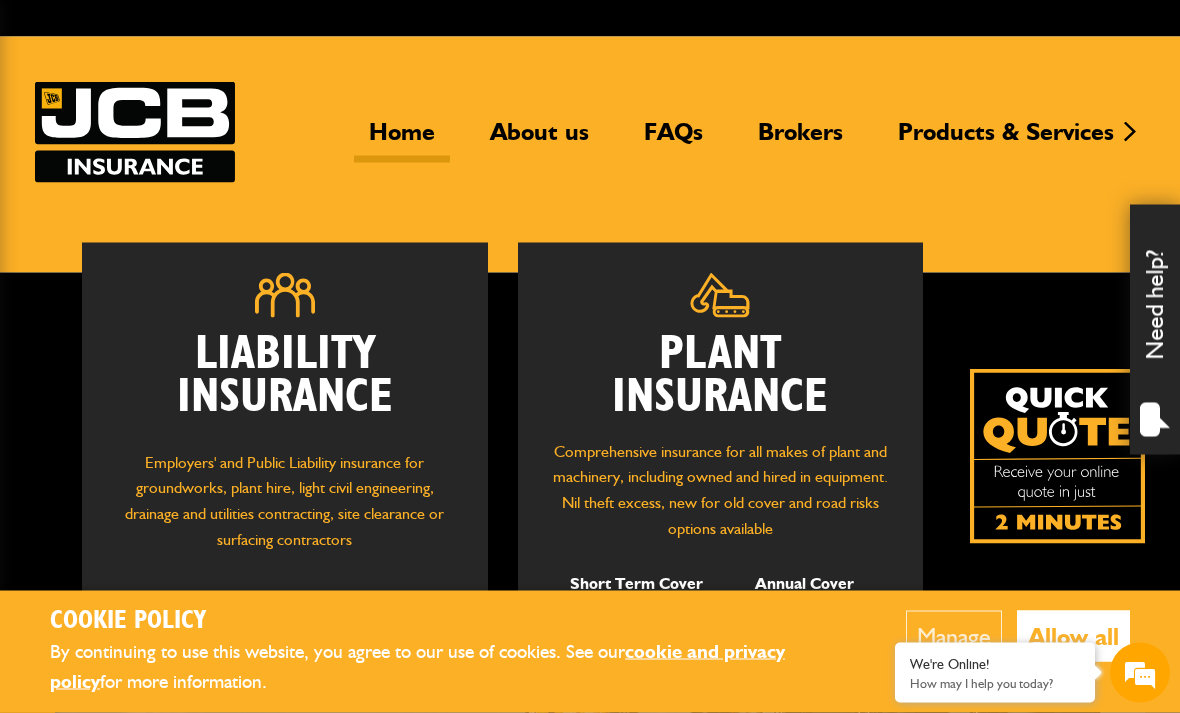 scroll, scrollTop: 64, scrollLeft: 0, axis: vertical 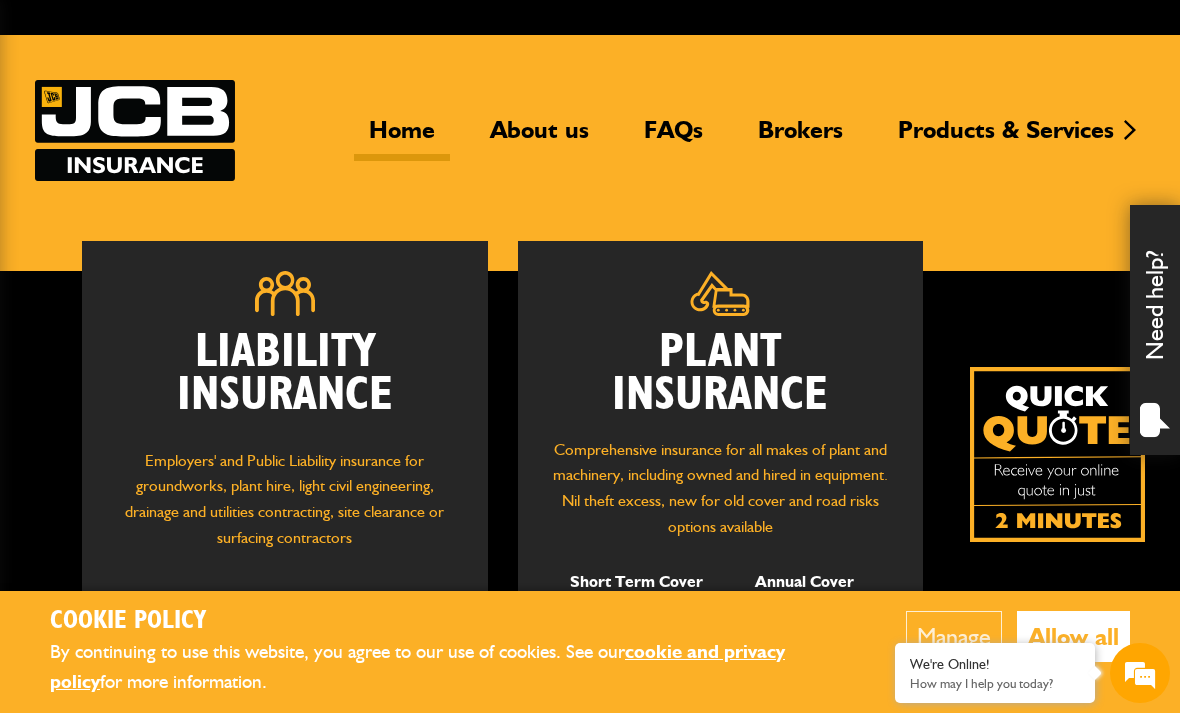 click on "Allow all" at bounding box center [1073, 636] 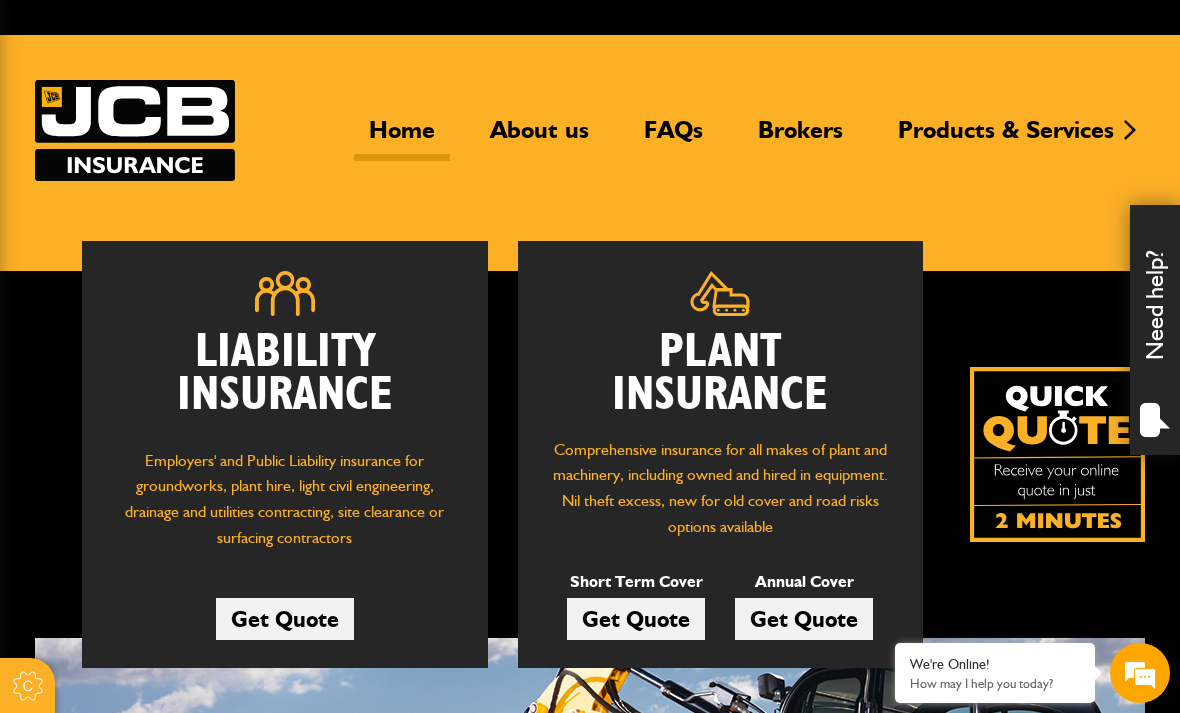 scroll, scrollTop: 0, scrollLeft: 0, axis: both 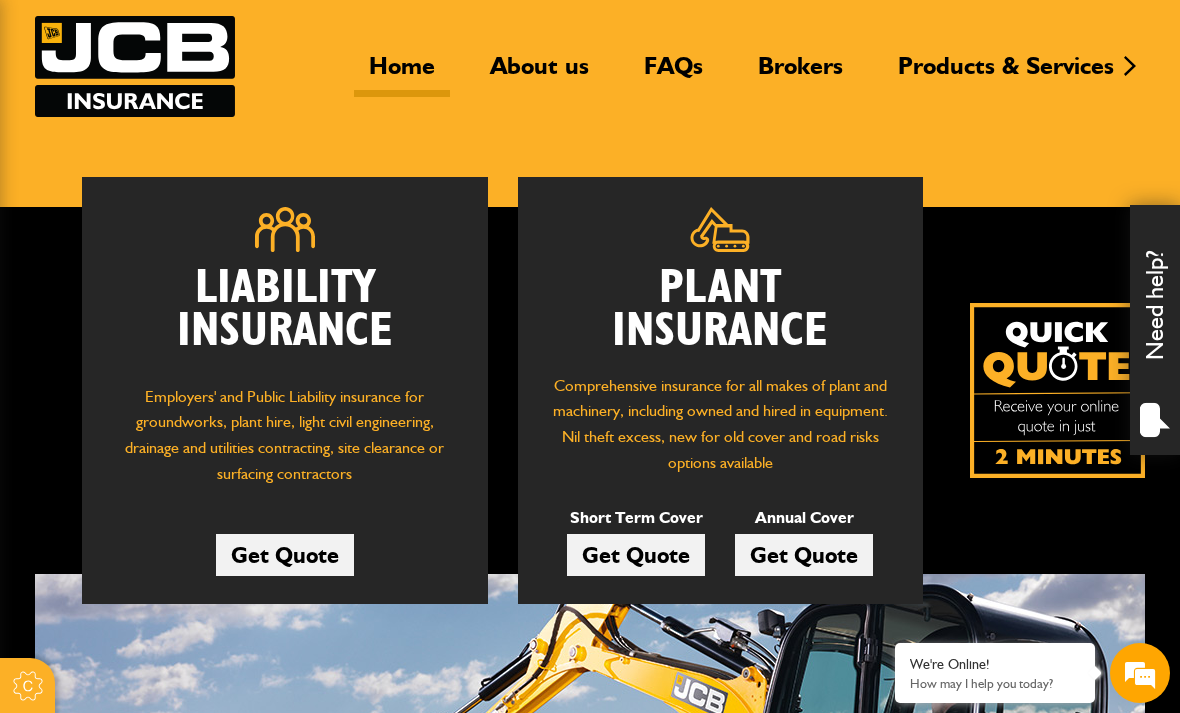 click on "Get Quote" at bounding box center [636, 555] 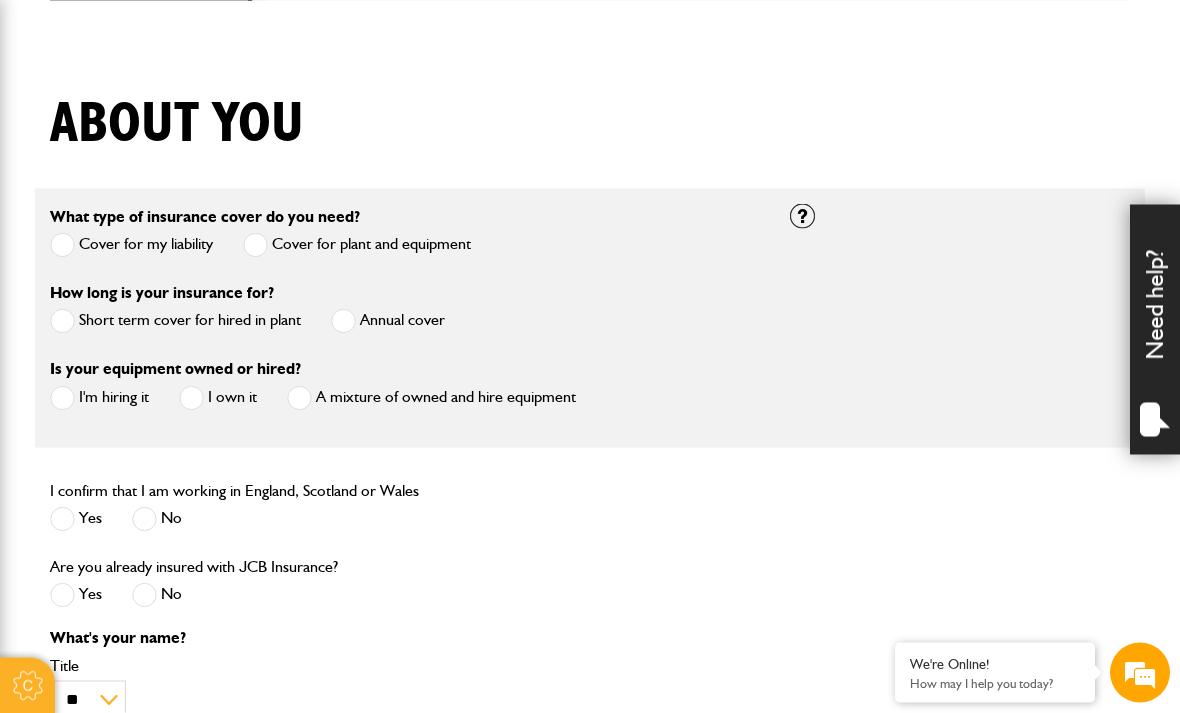 scroll, scrollTop: 433, scrollLeft: 0, axis: vertical 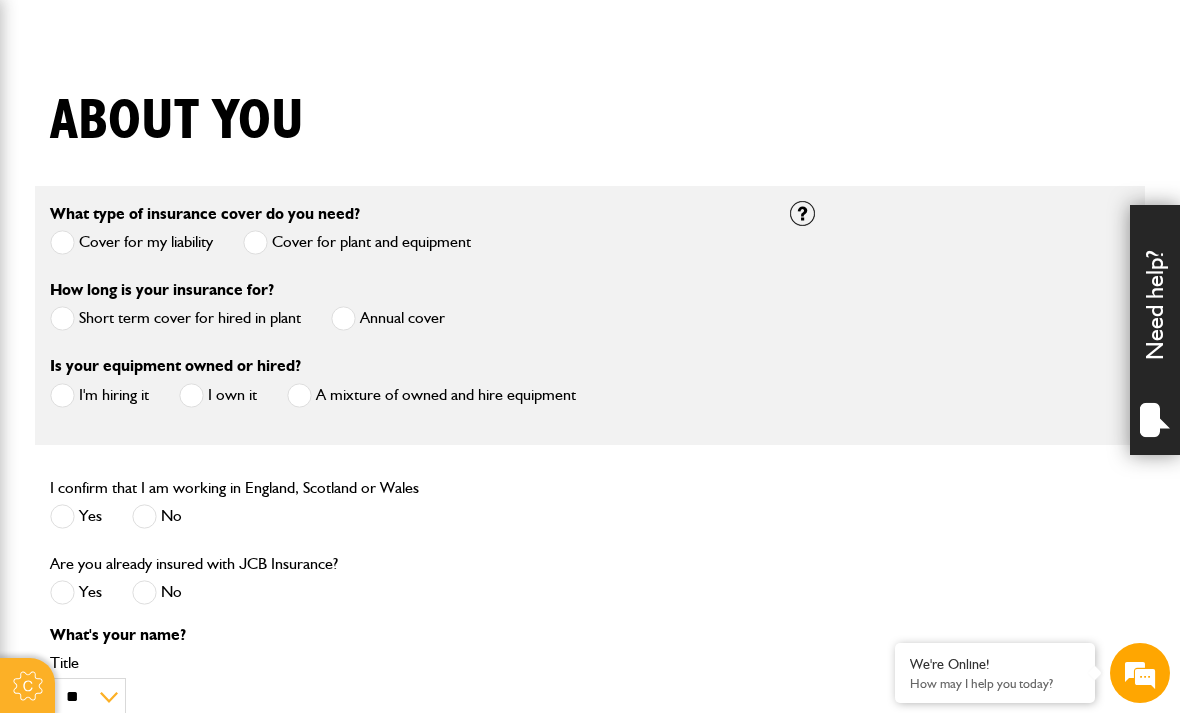 click at bounding box center (62, 318) 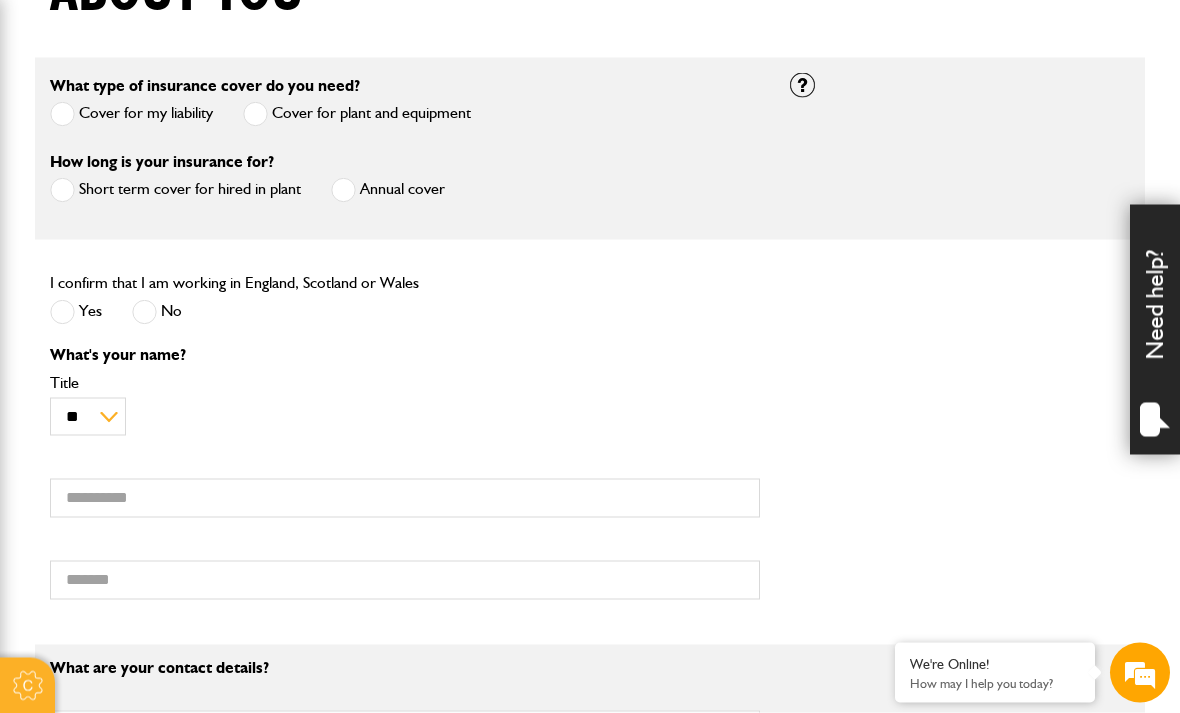 scroll, scrollTop: 565, scrollLeft: 0, axis: vertical 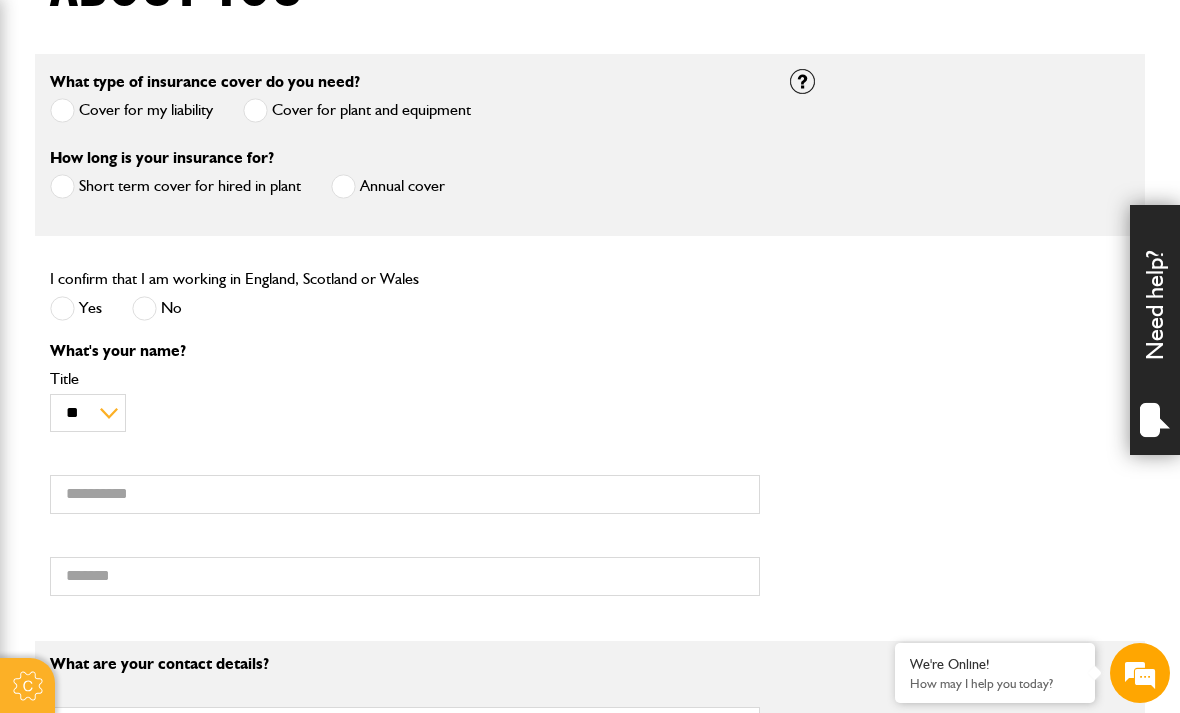 click at bounding box center (62, 308) 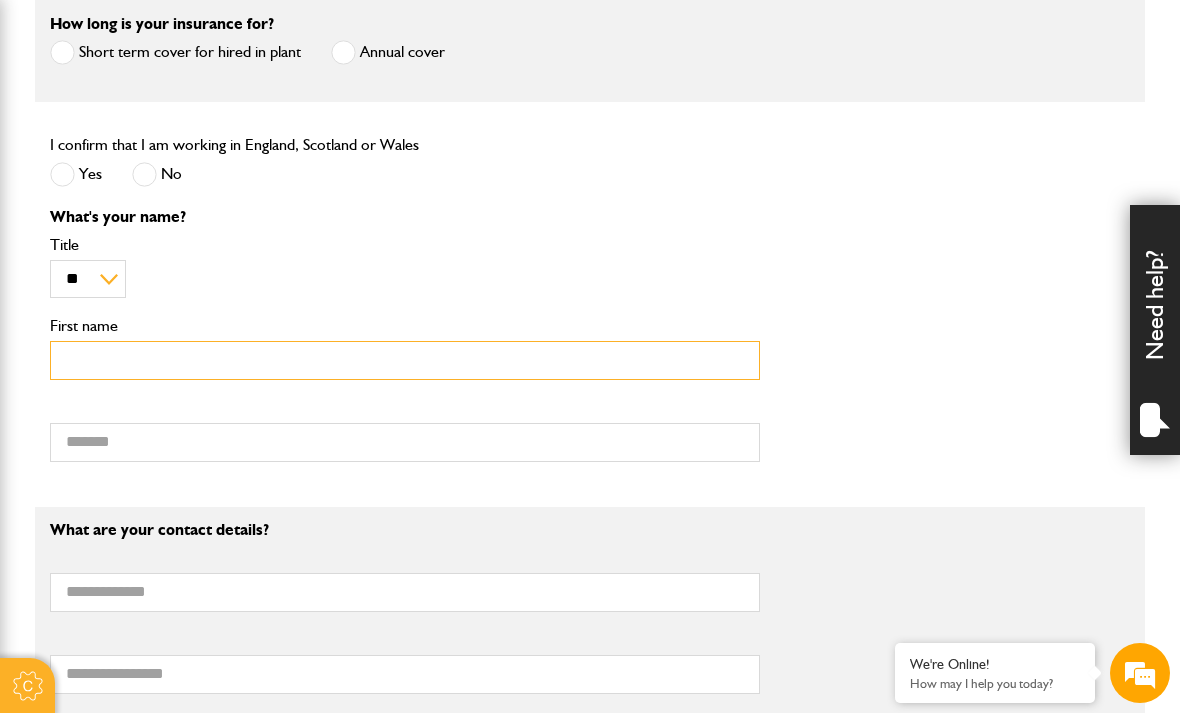 click on "First name" at bounding box center [405, 360] 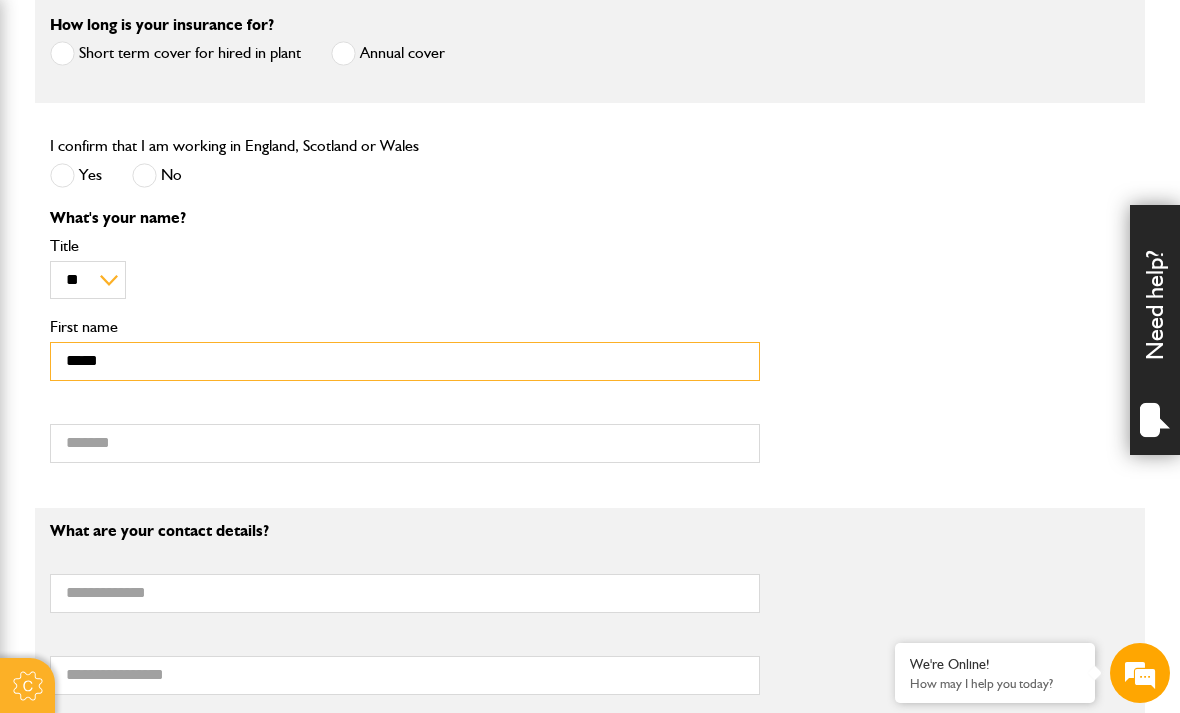 type on "*****" 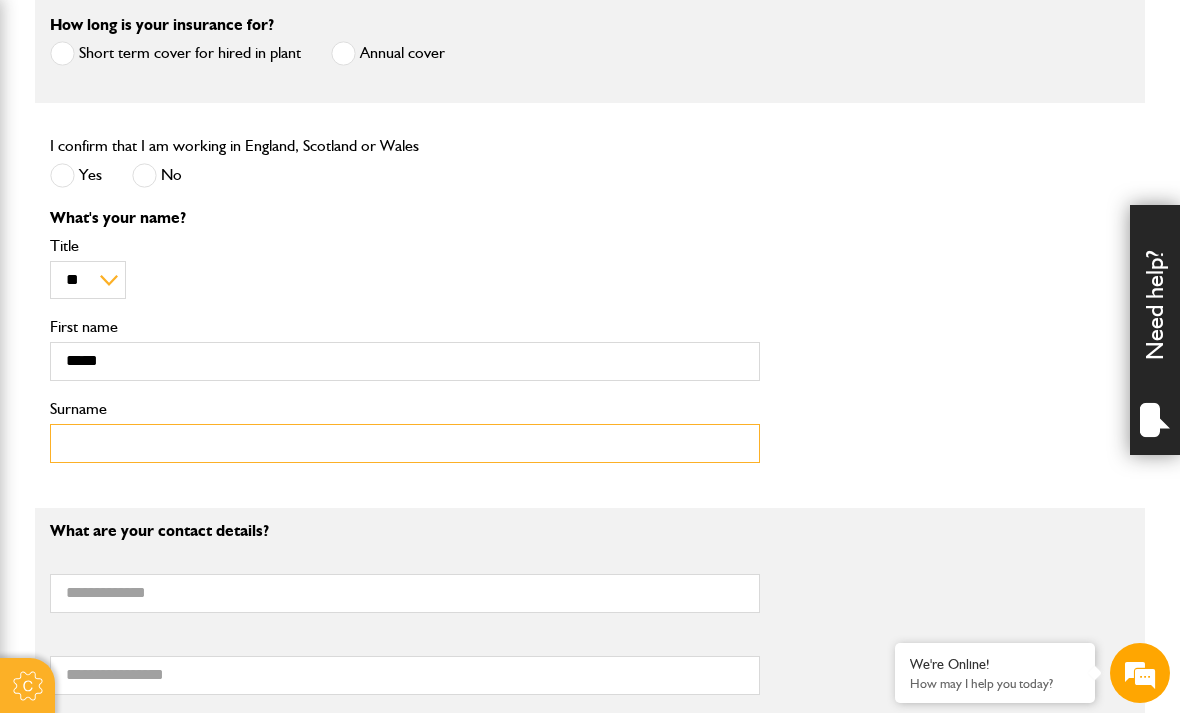 click on "Surname" at bounding box center [405, 443] 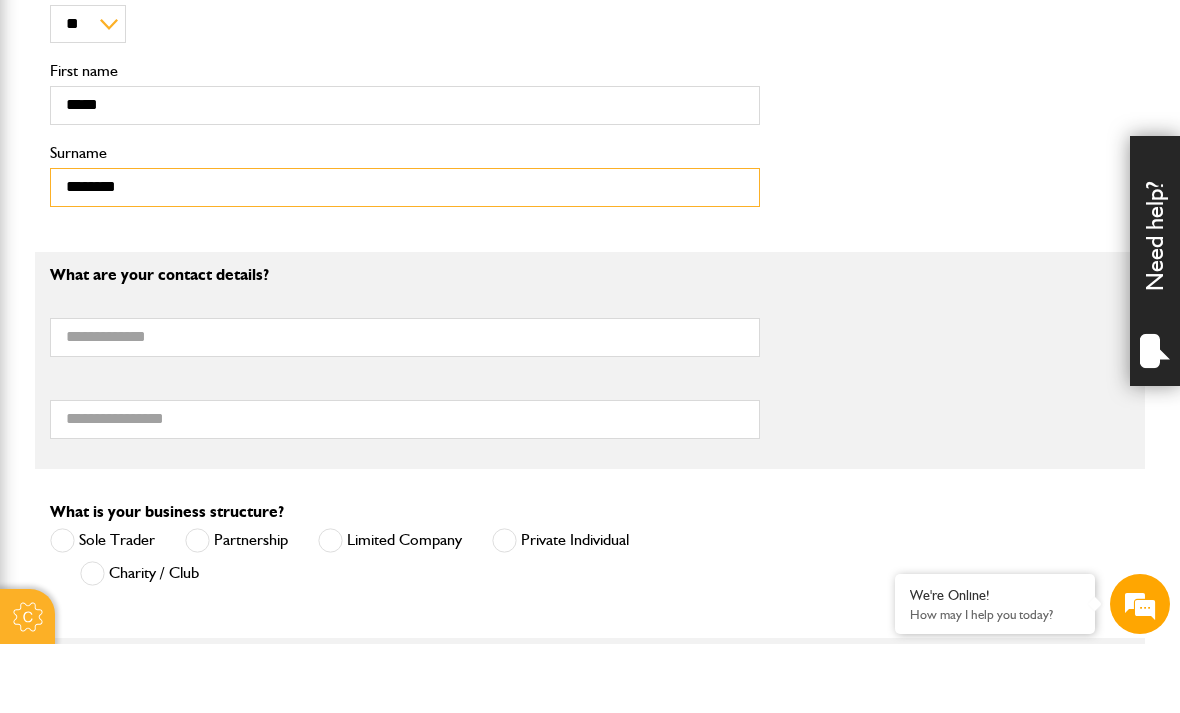 scroll, scrollTop: 886, scrollLeft: 0, axis: vertical 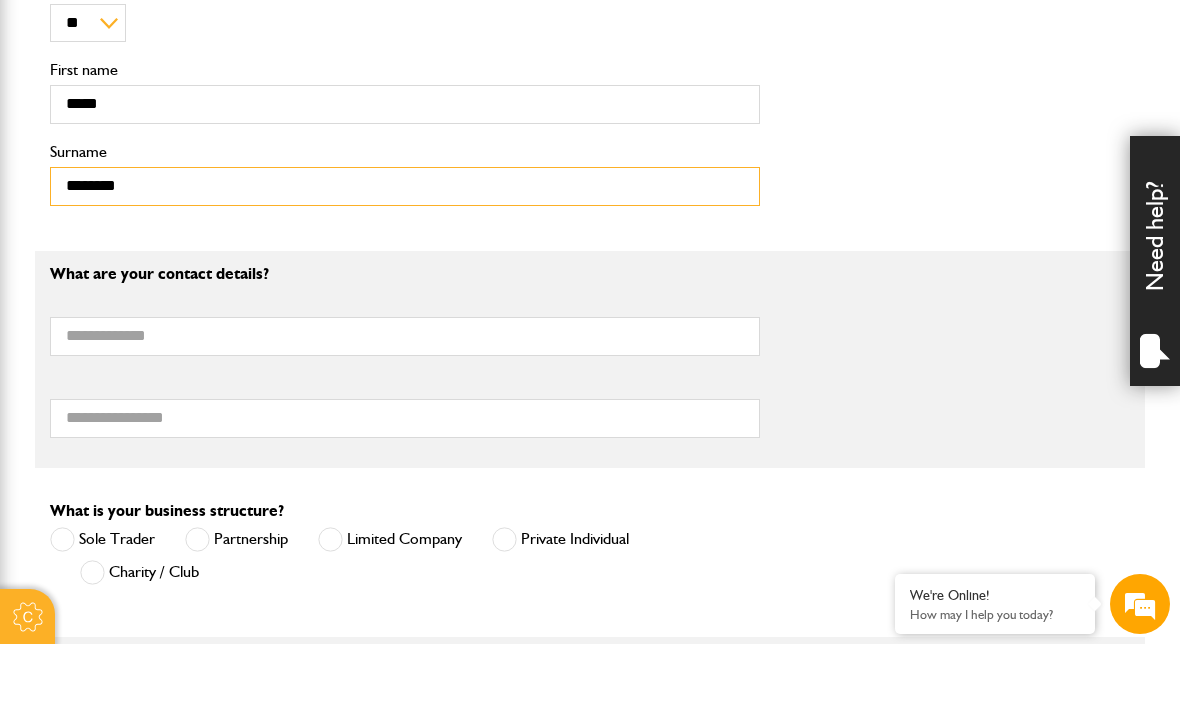 type on "********" 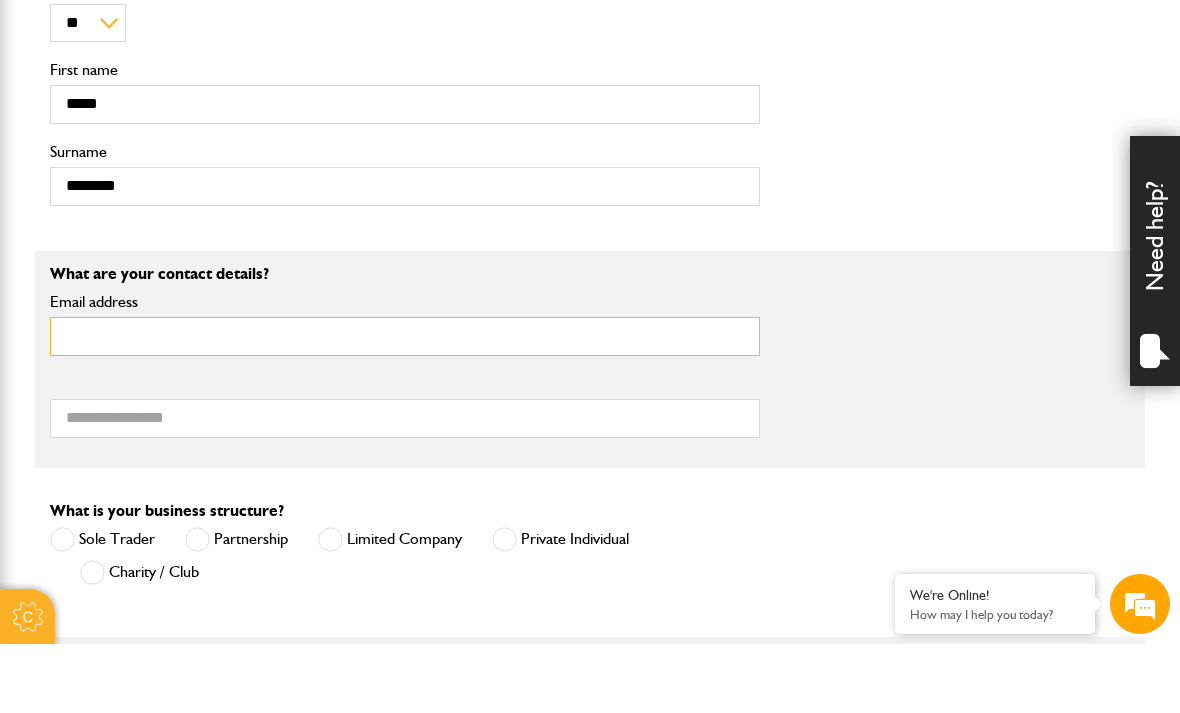 click on "Email address" at bounding box center (405, 405) 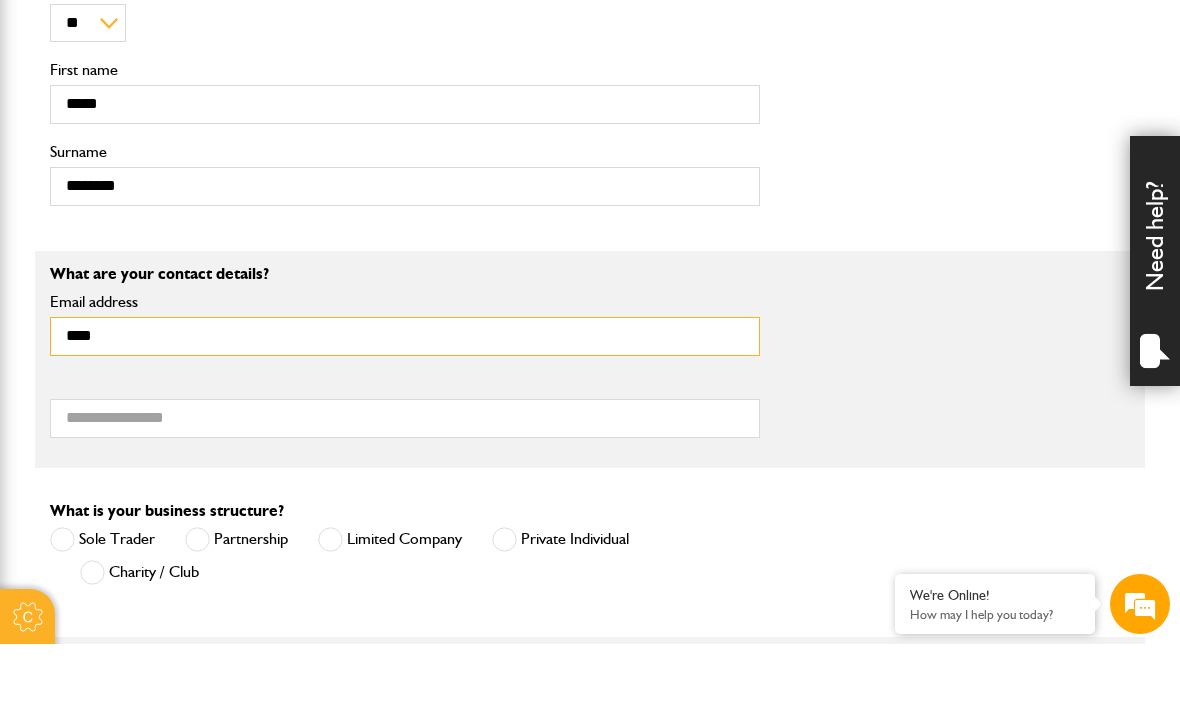 scroll, scrollTop: 0, scrollLeft: 0, axis: both 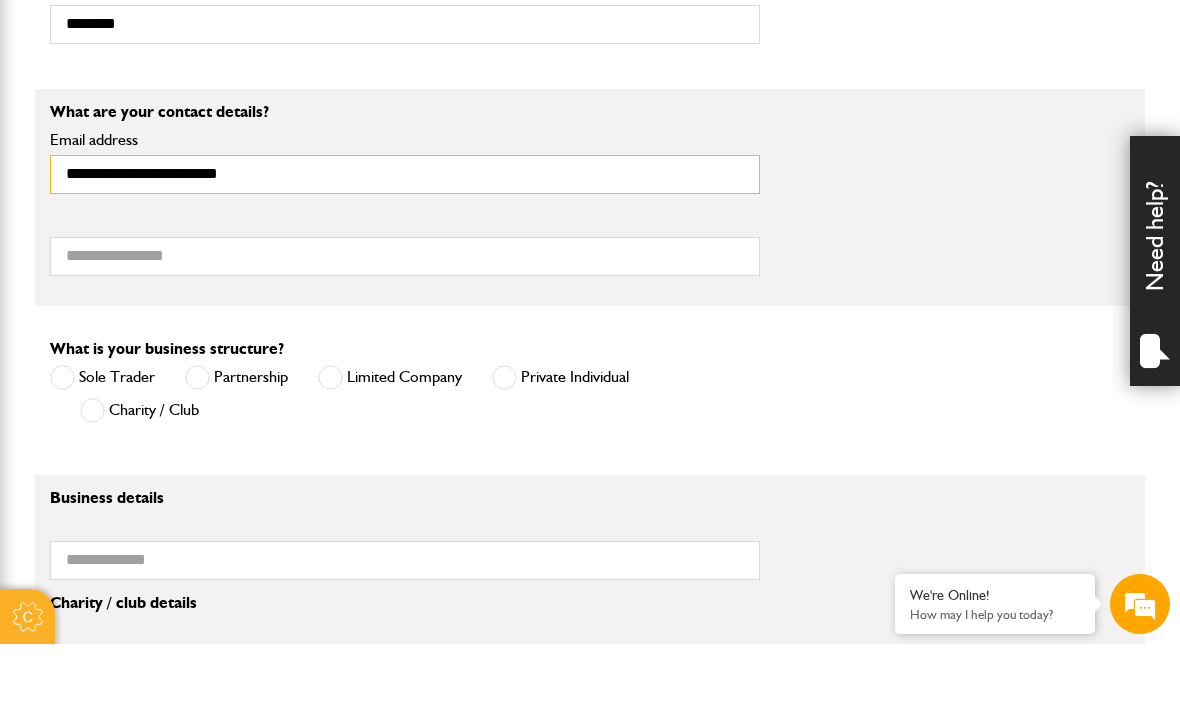 type on "**********" 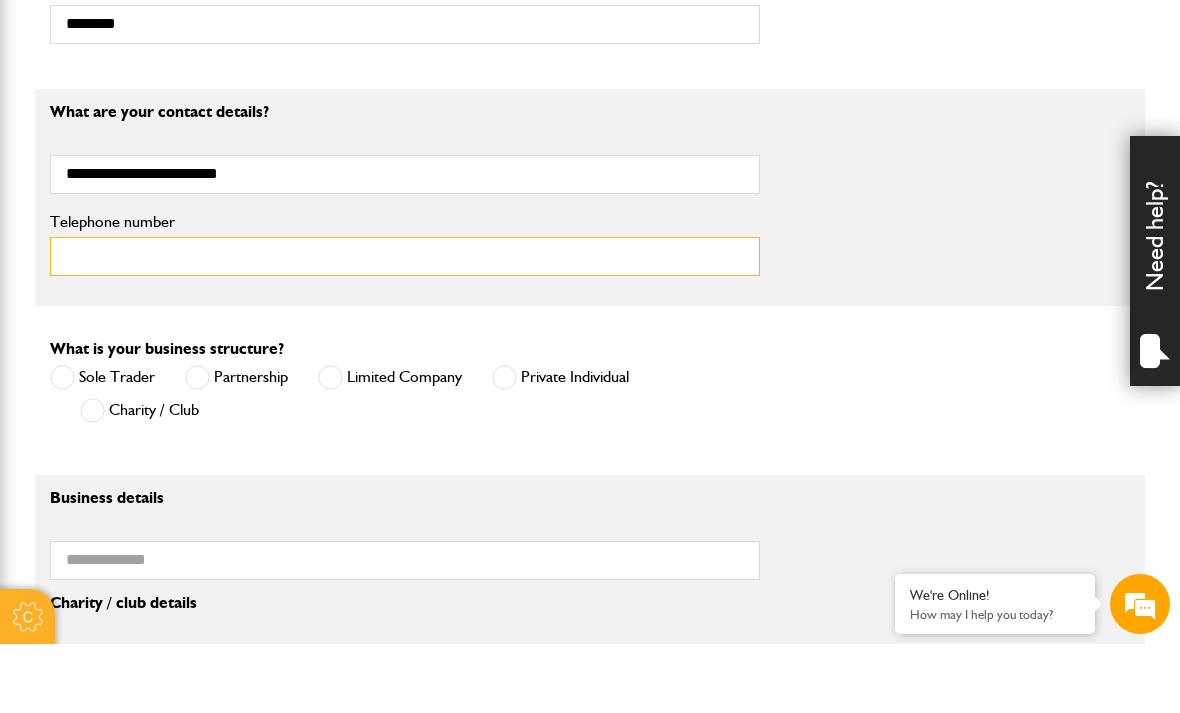 click on "Telephone number" at bounding box center (405, 325) 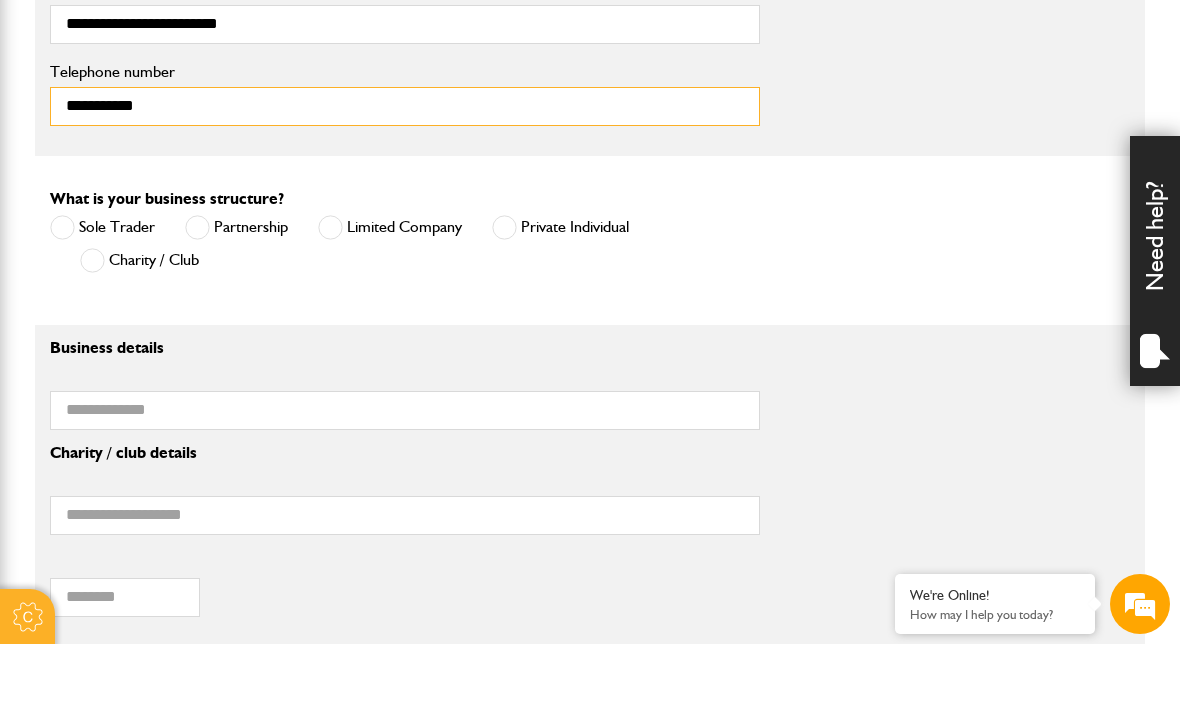 scroll, scrollTop: 1217, scrollLeft: 0, axis: vertical 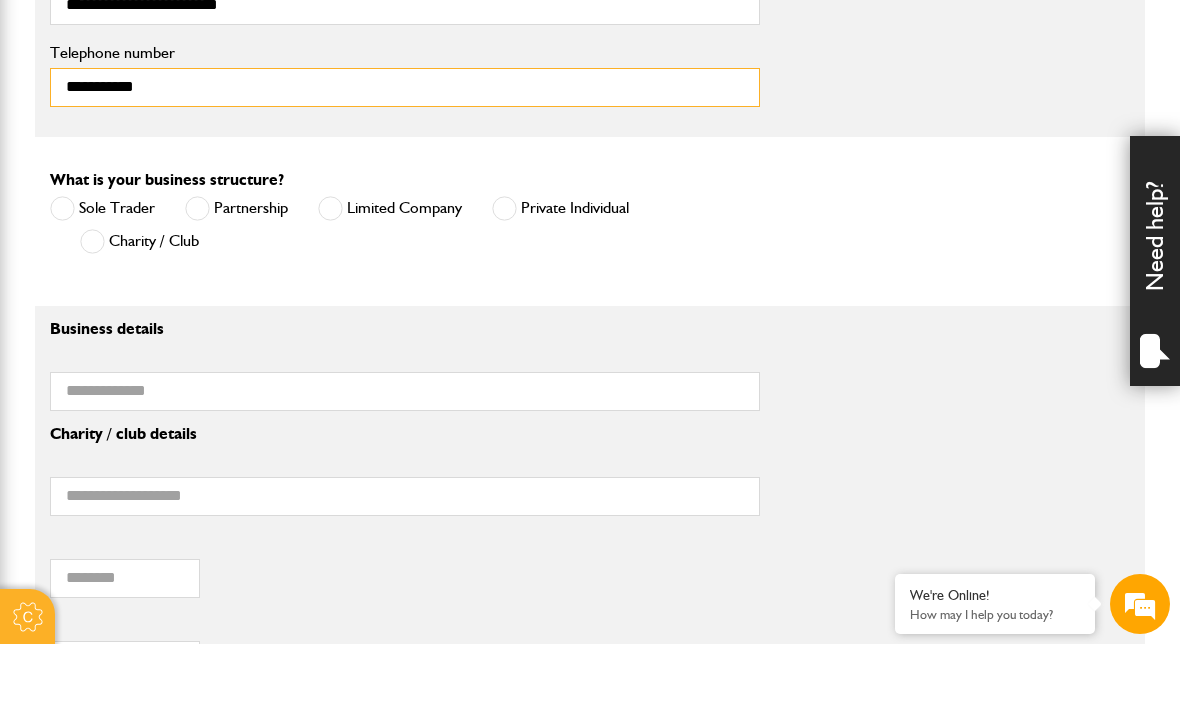type on "**********" 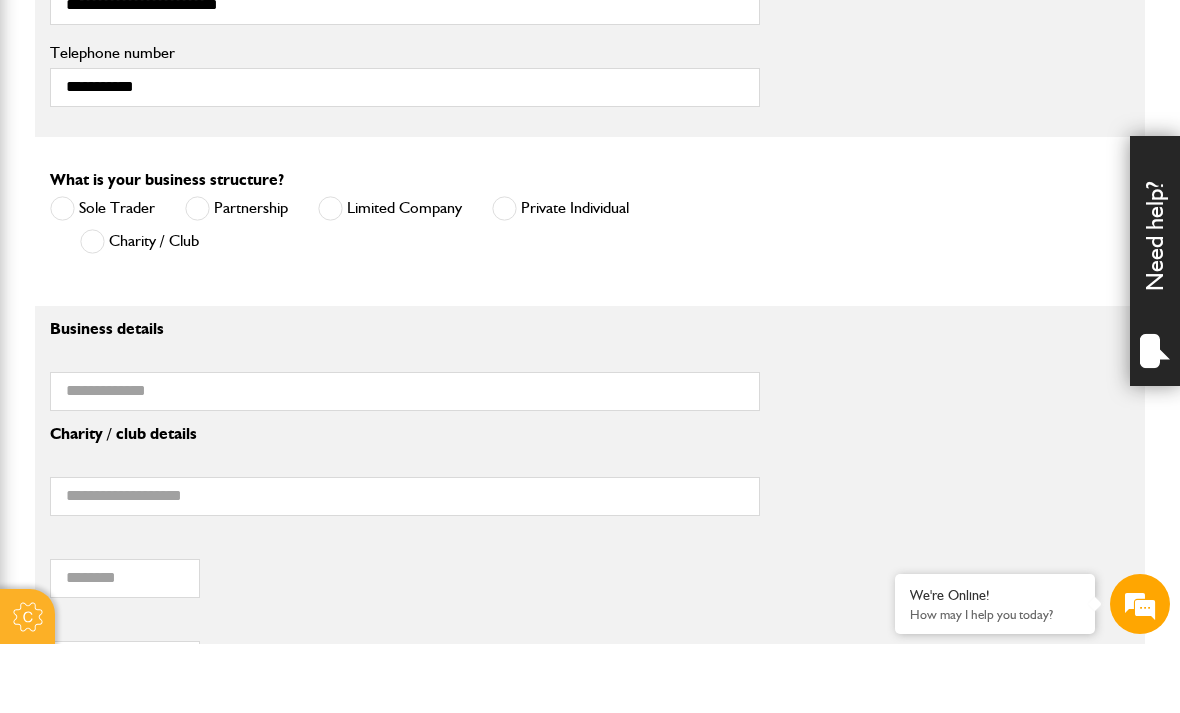 click at bounding box center (504, 277) 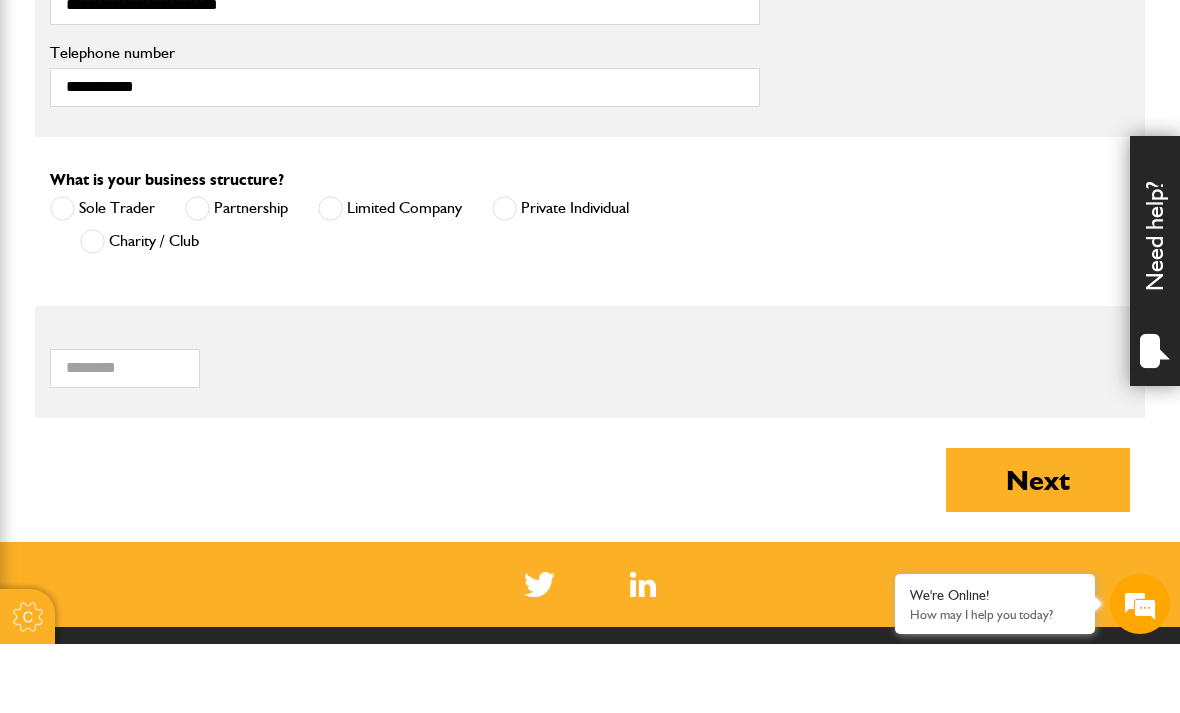 scroll, scrollTop: 1287, scrollLeft: 0, axis: vertical 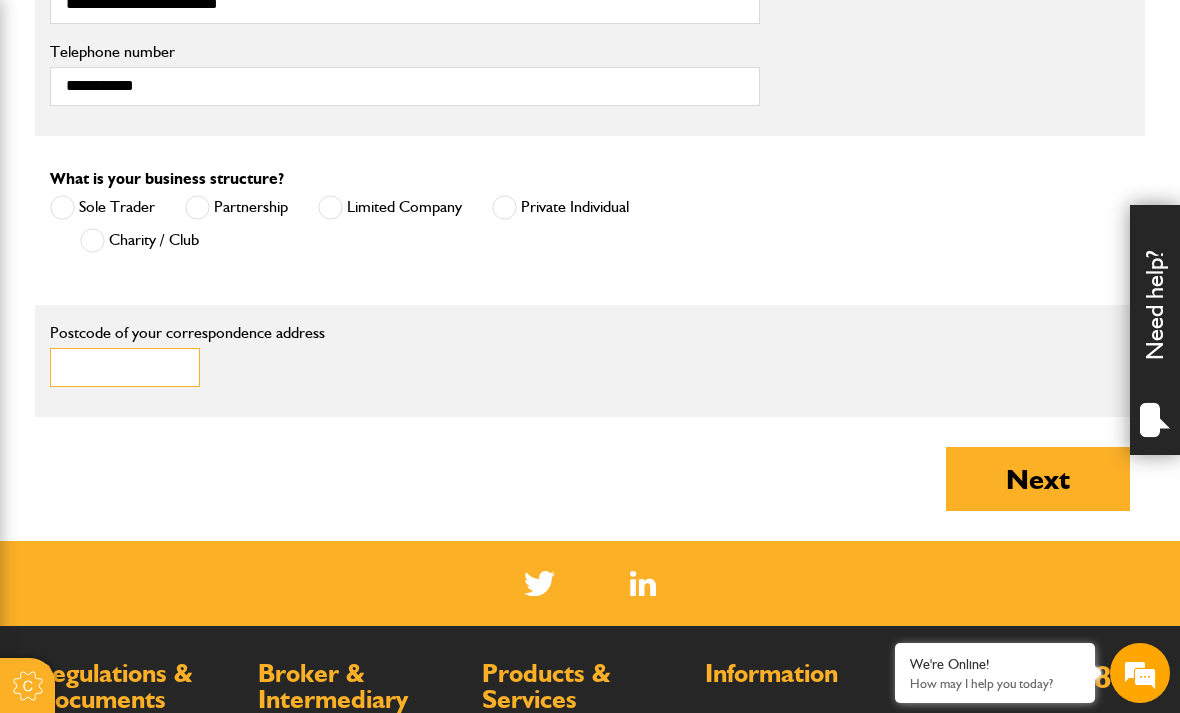 click on "Postcode of your correspondence address" at bounding box center [125, 367] 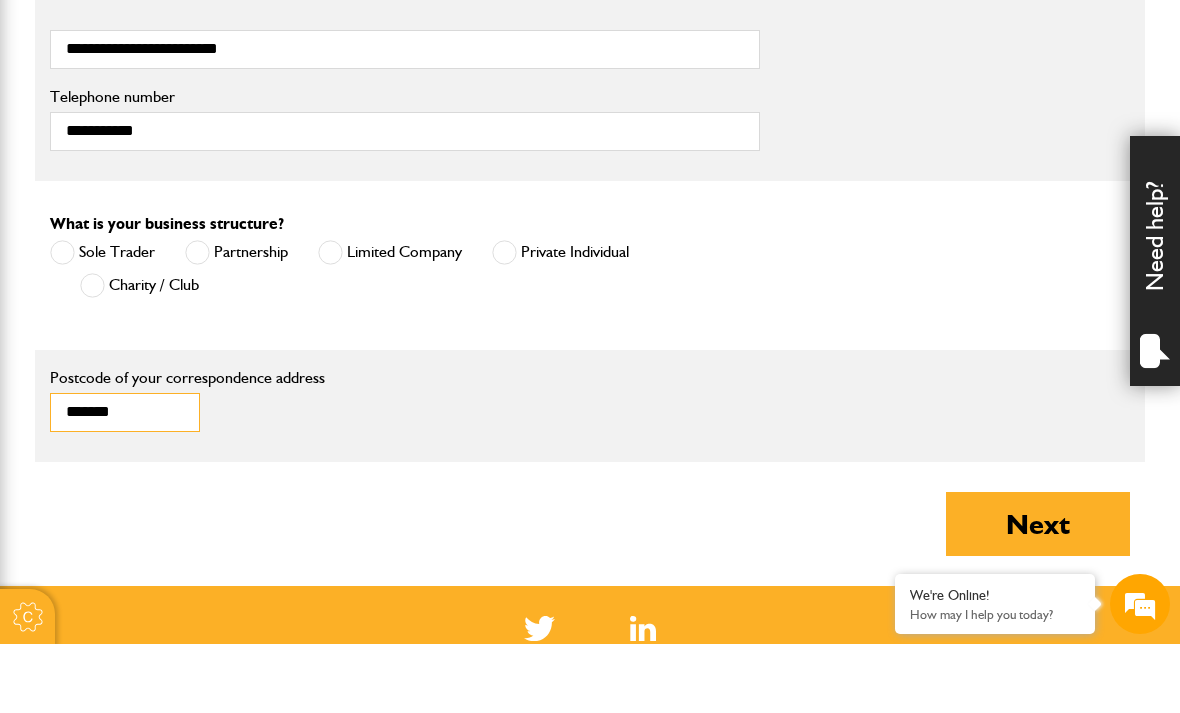 scroll, scrollTop: 1194, scrollLeft: 0, axis: vertical 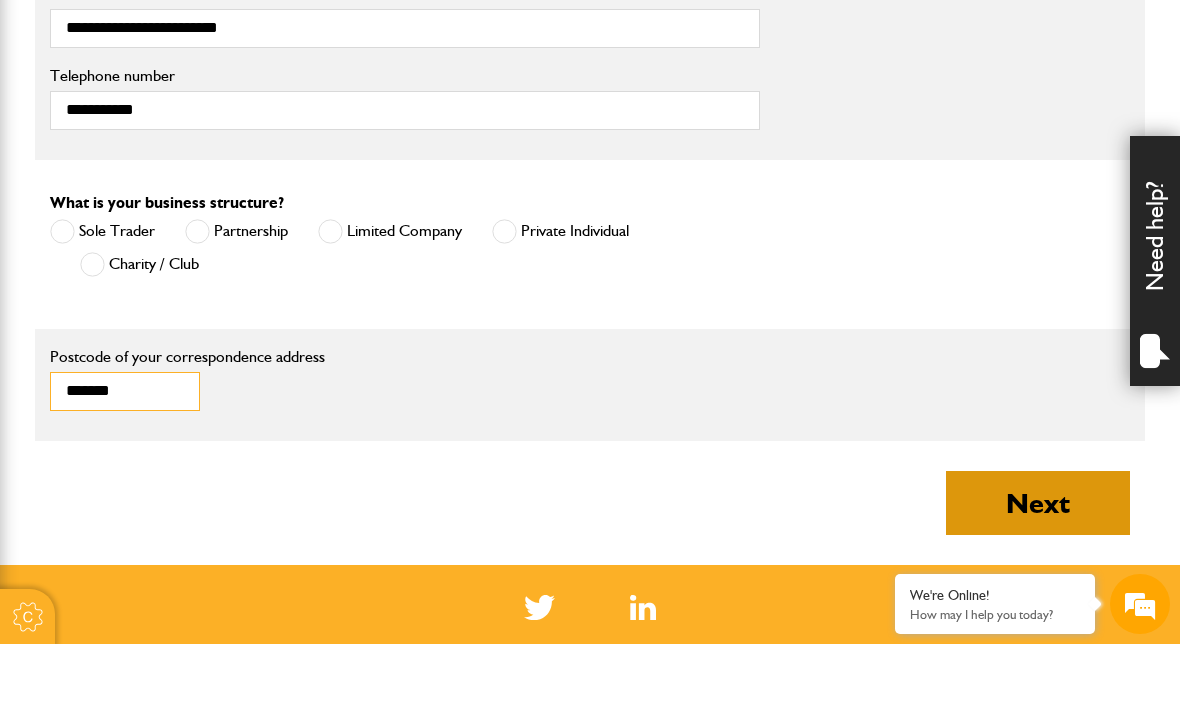 type on "*******" 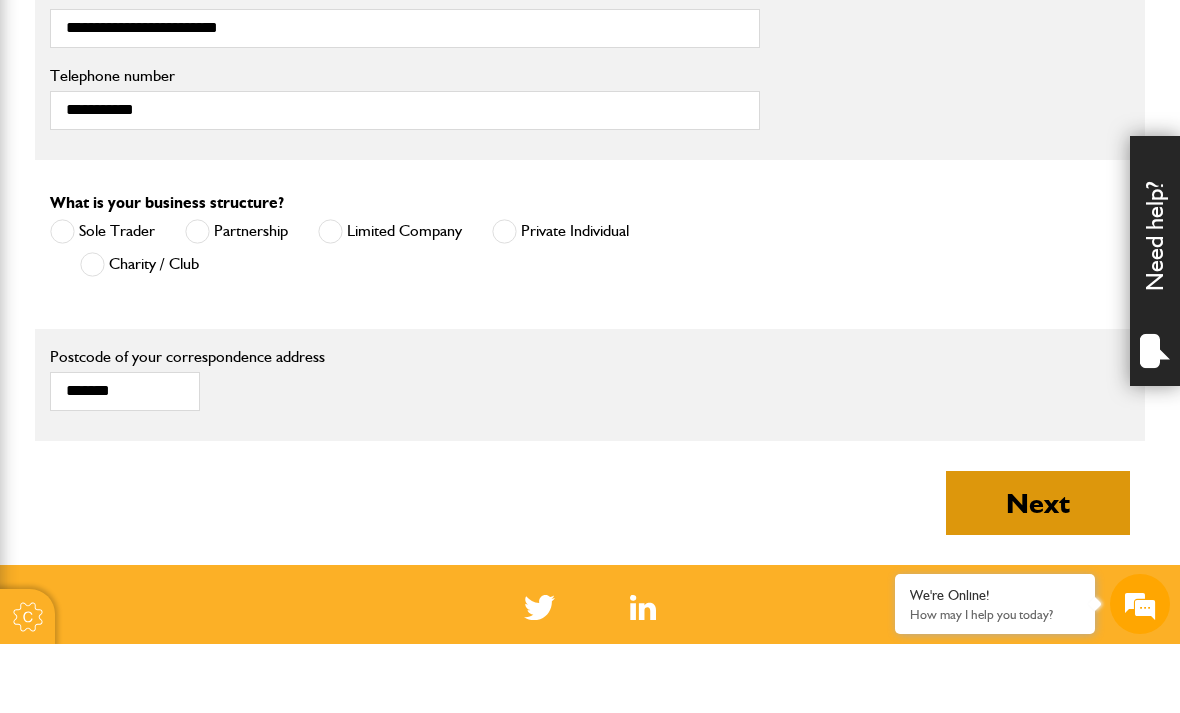 click on "Next" at bounding box center (1038, 572) 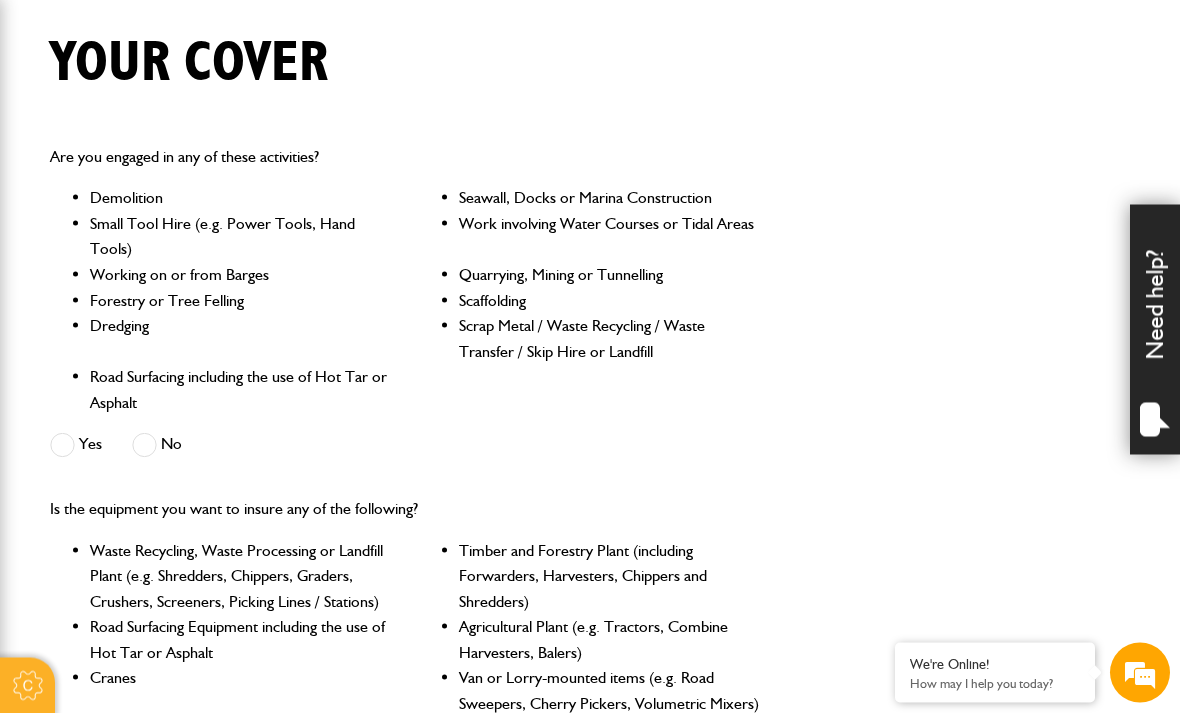 scroll, scrollTop: 493, scrollLeft: 0, axis: vertical 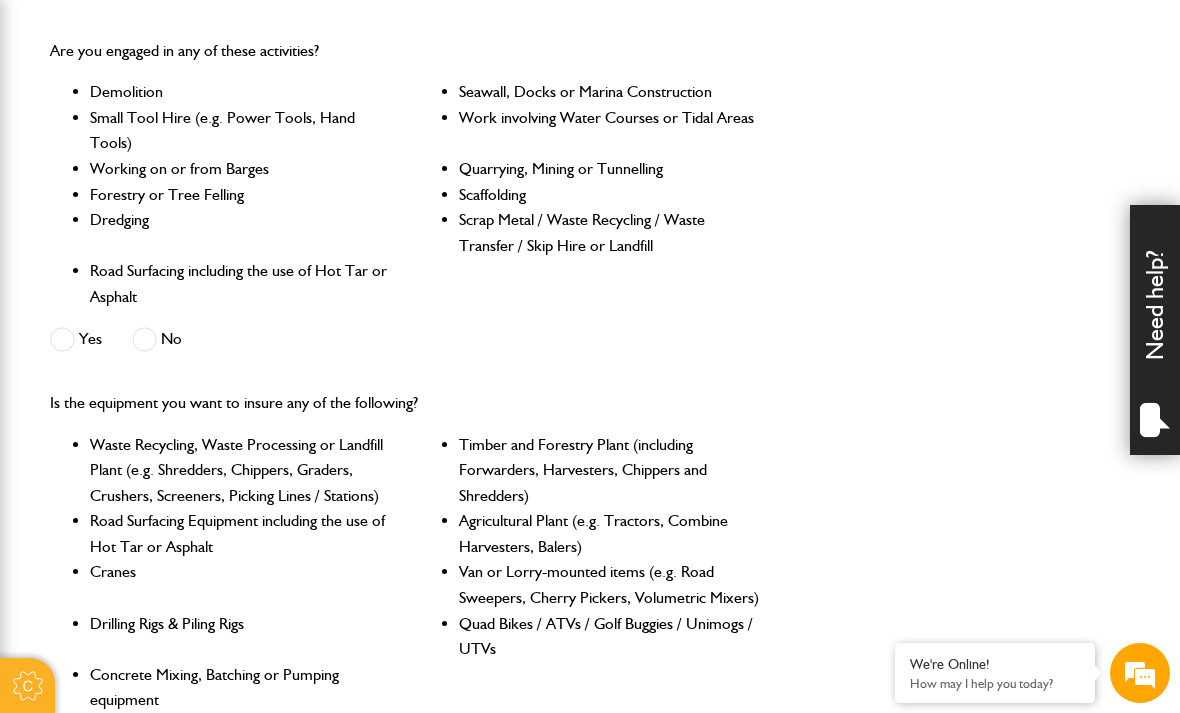 click at bounding box center (144, 339) 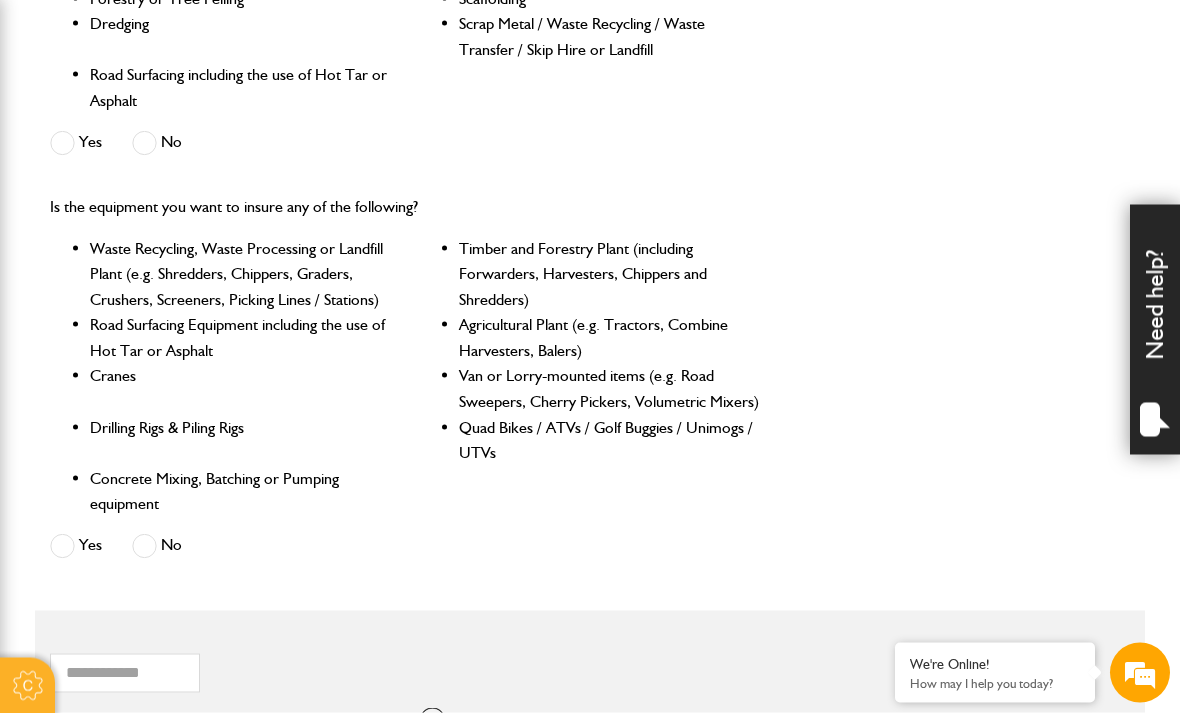 scroll, scrollTop: 794, scrollLeft: 0, axis: vertical 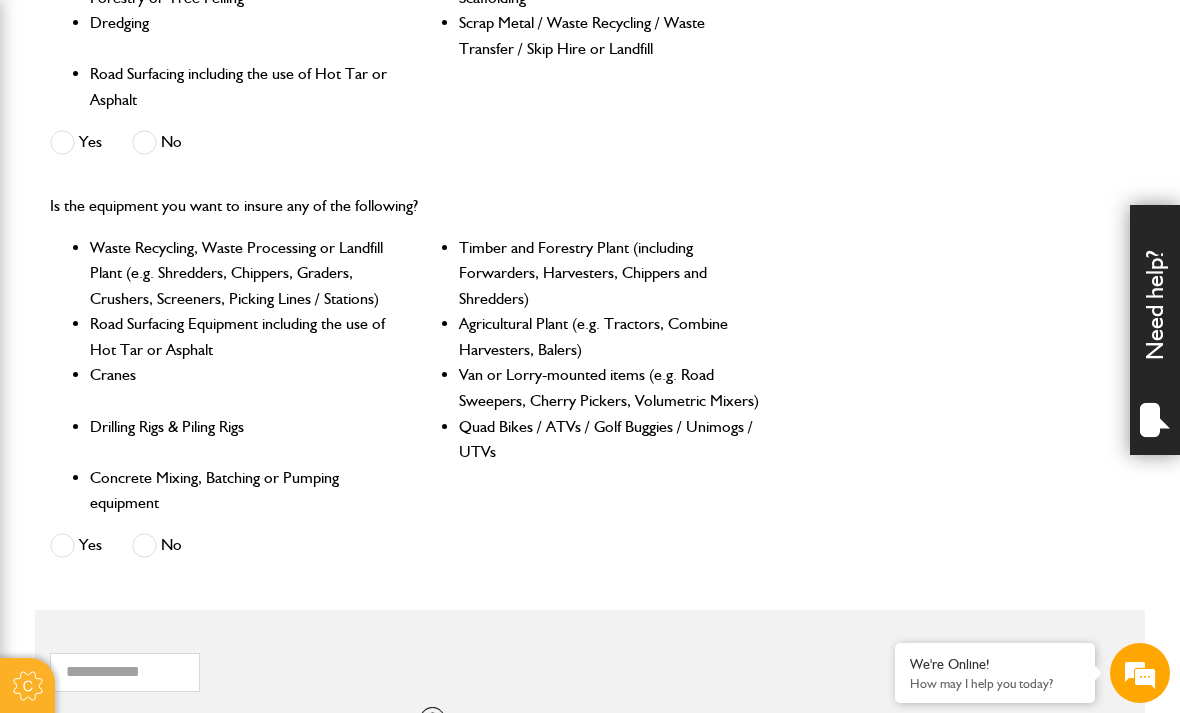 click at bounding box center (144, 545) 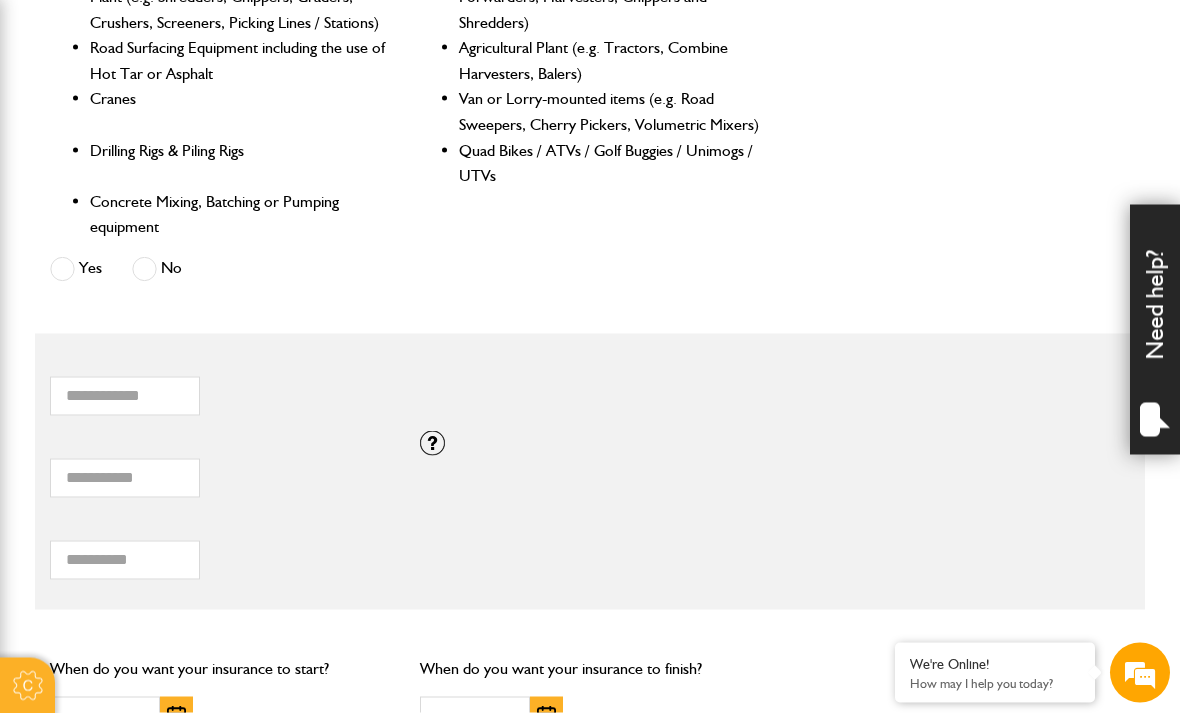 scroll, scrollTop: 1071, scrollLeft: 0, axis: vertical 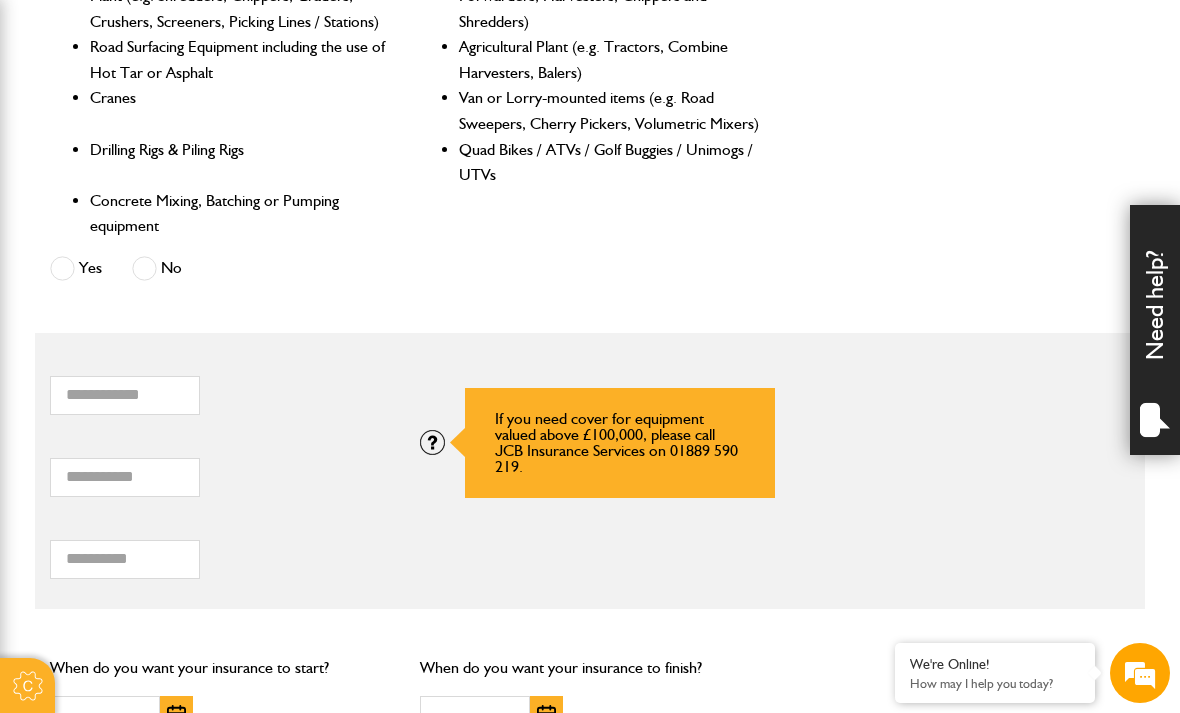 click at bounding box center [432, 442] 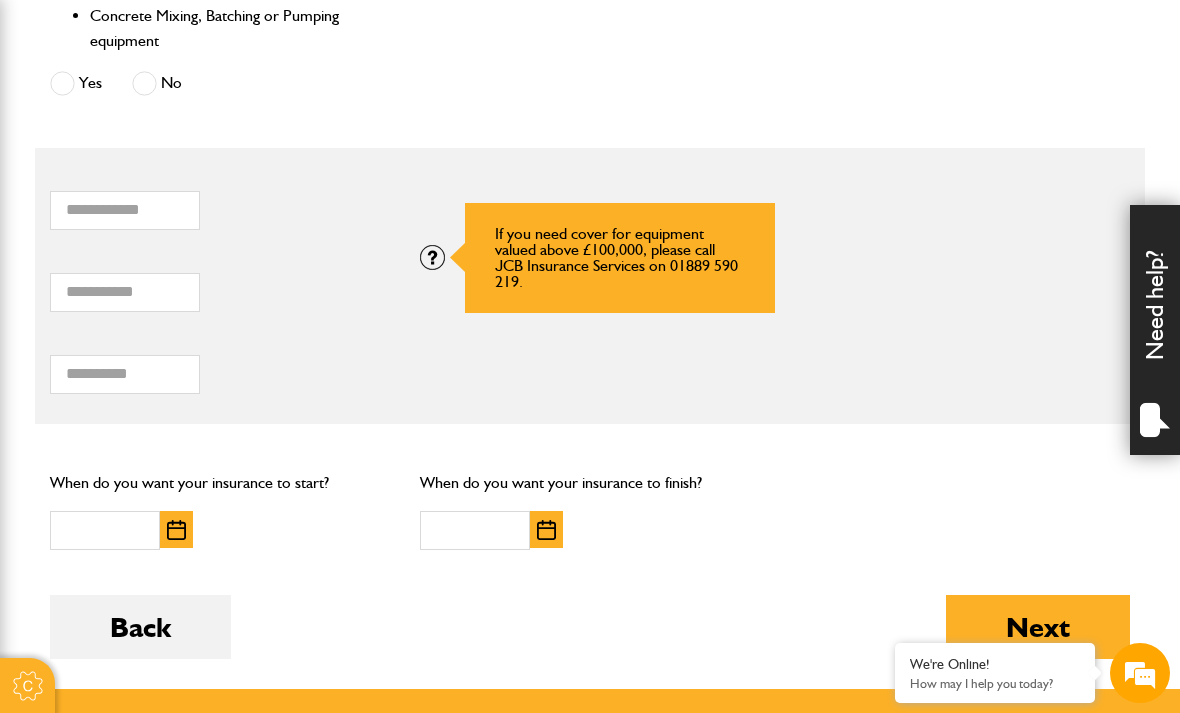 scroll, scrollTop: 1248, scrollLeft: 0, axis: vertical 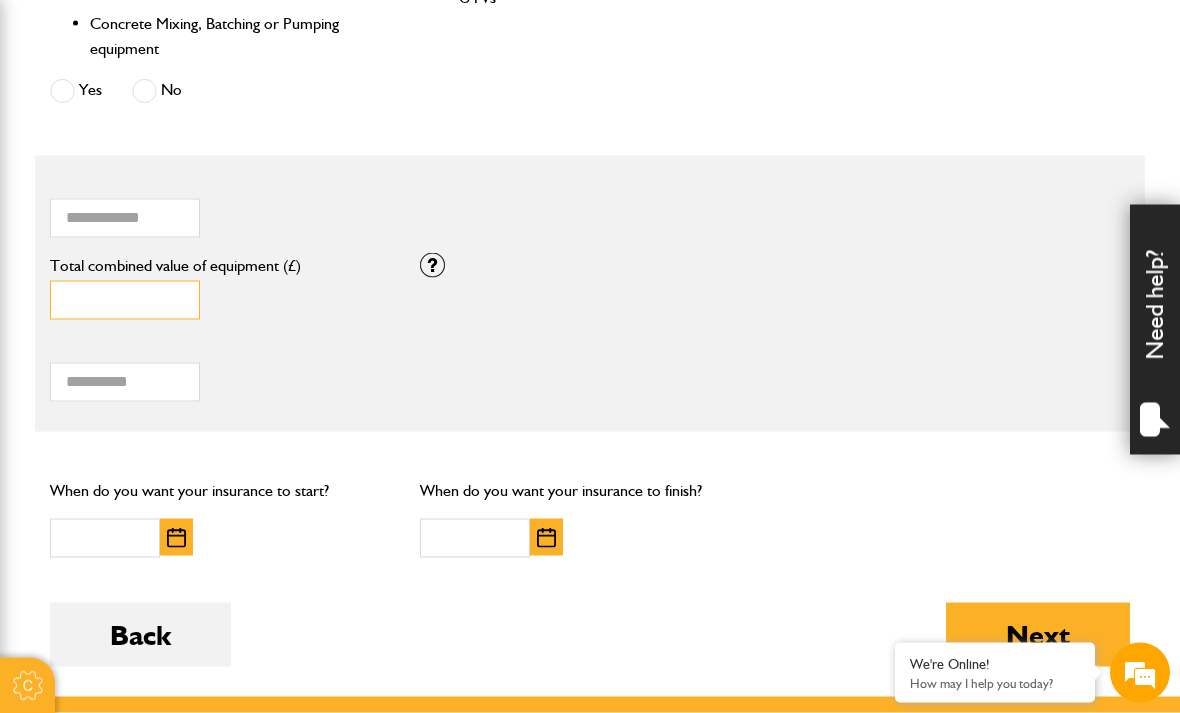 click on "*" at bounding box center (125, 300) 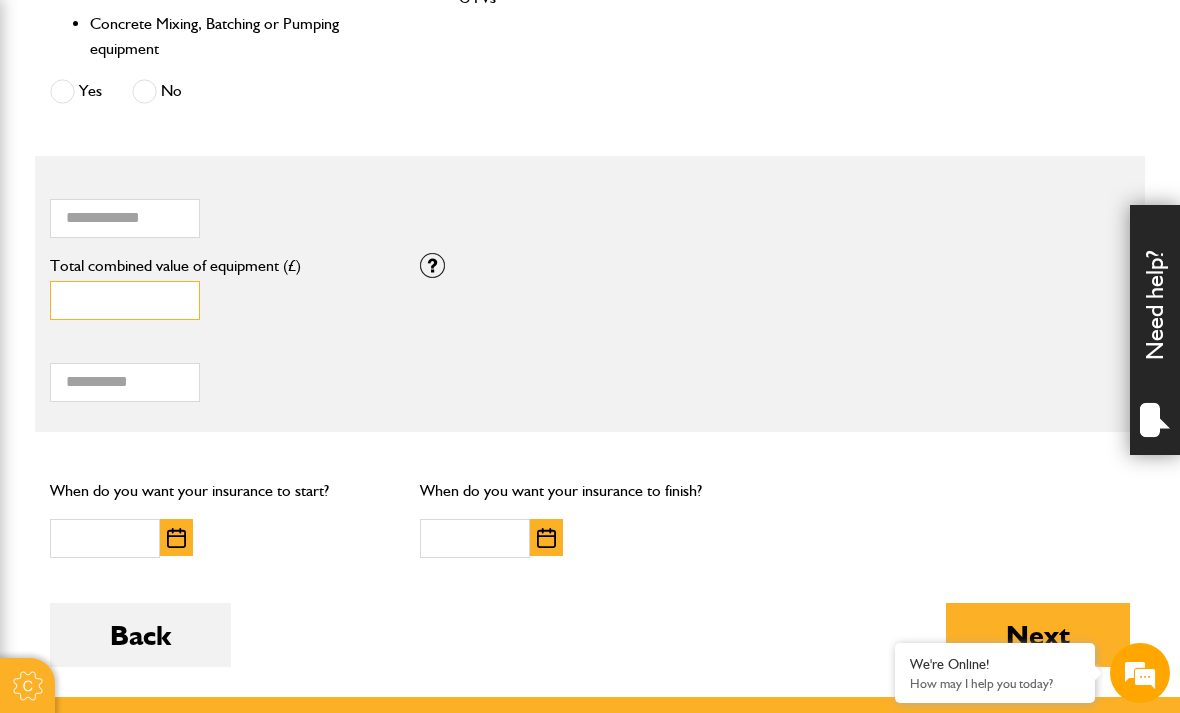 type on "*" 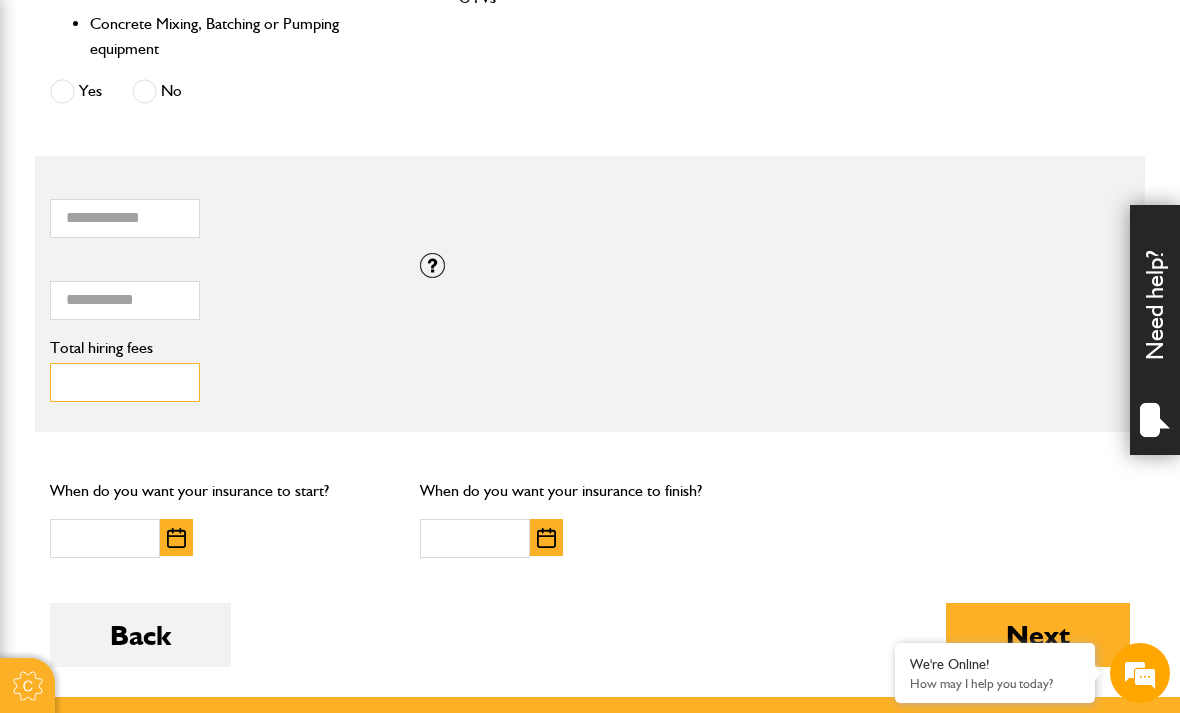 click on "Total hiring fees" at bounding box center (125, 382) 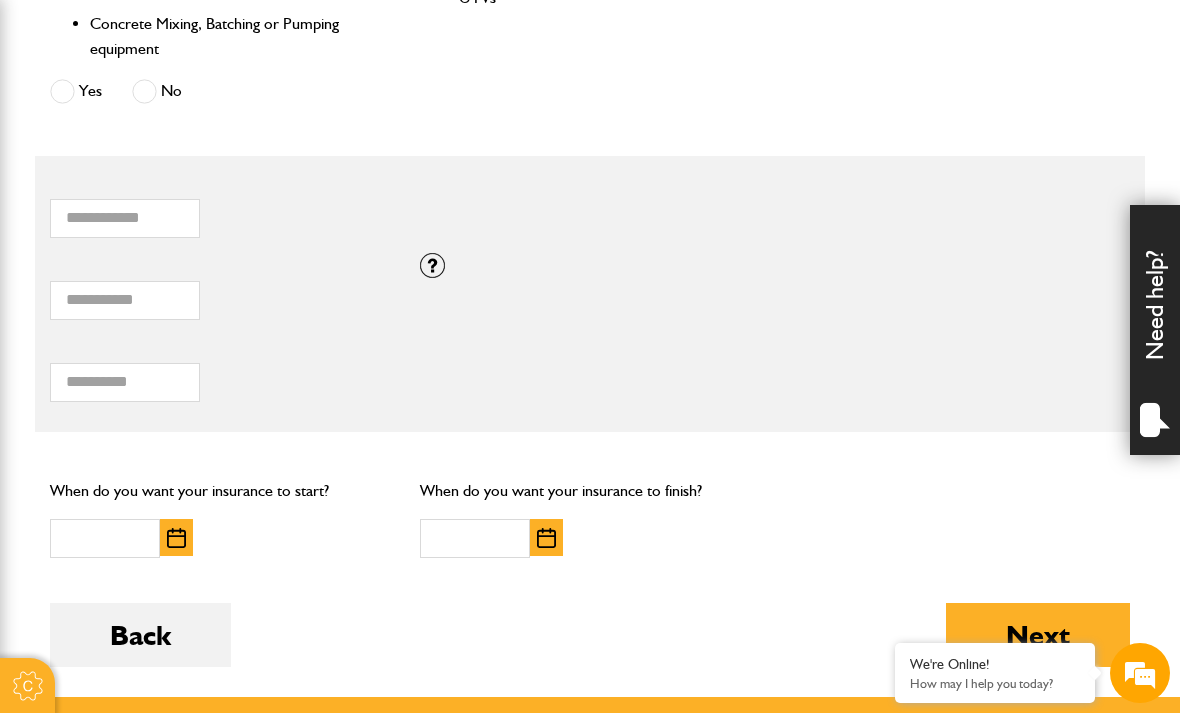click at bounding box center (176, 538) 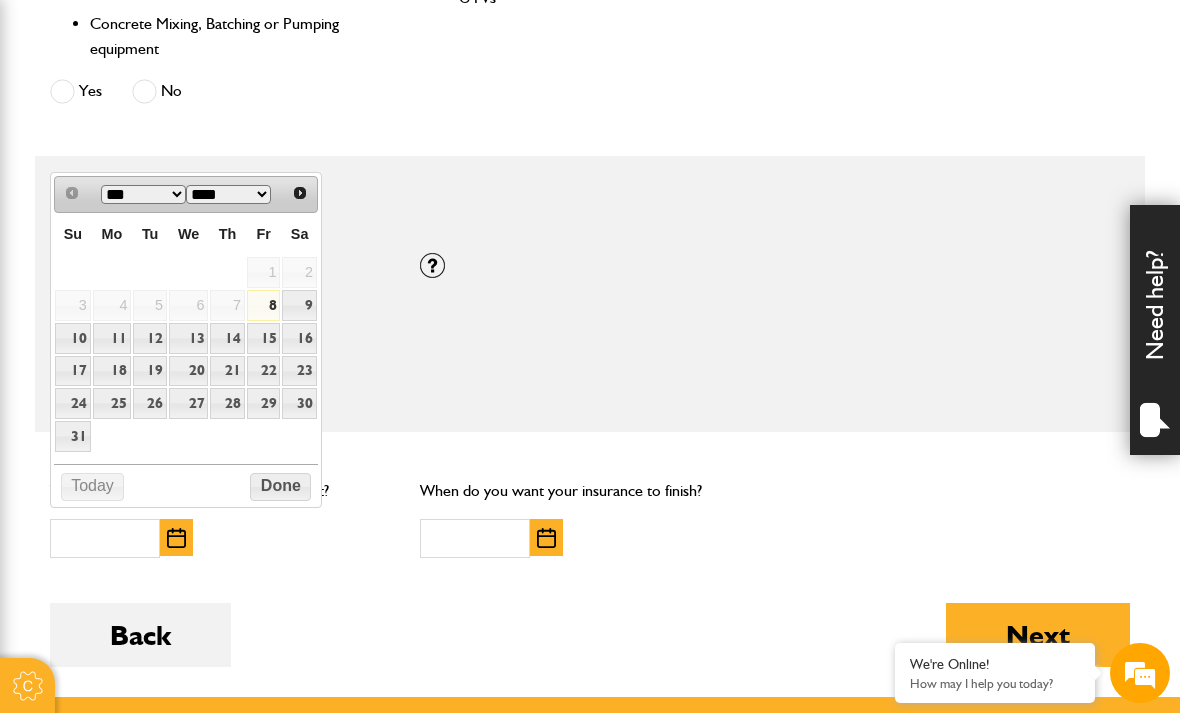 click on "20" at bounding box center (188, 371) 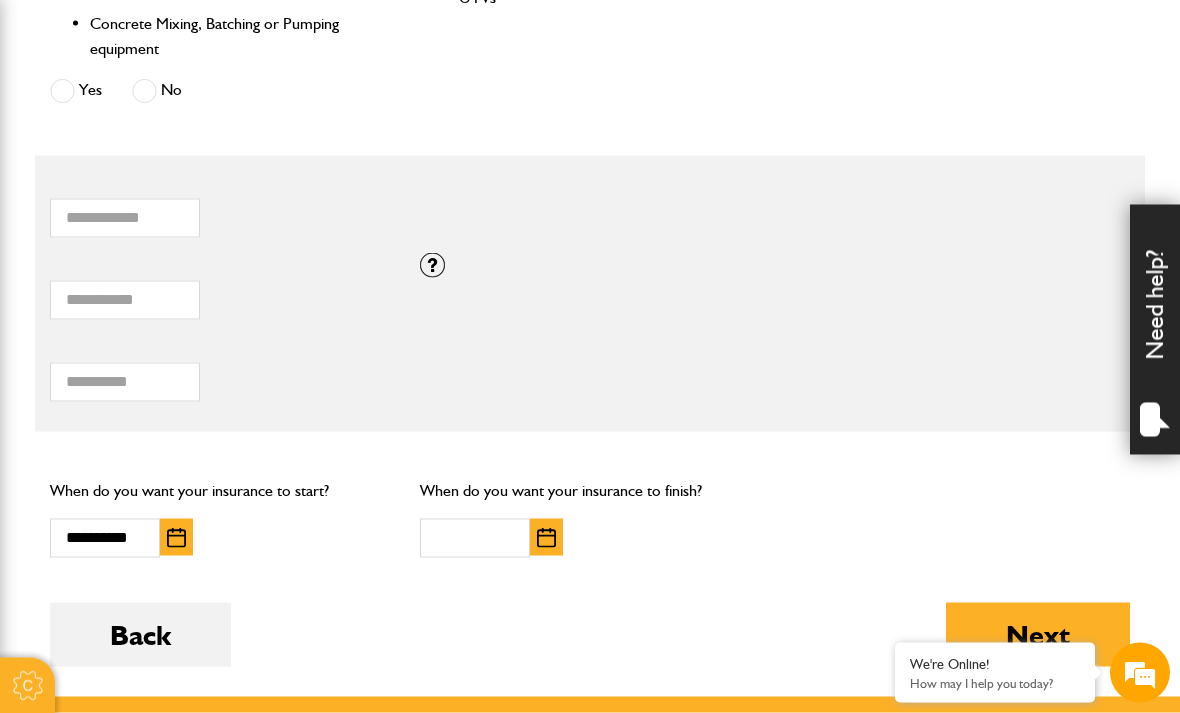 click at bounding box center (546, 538) 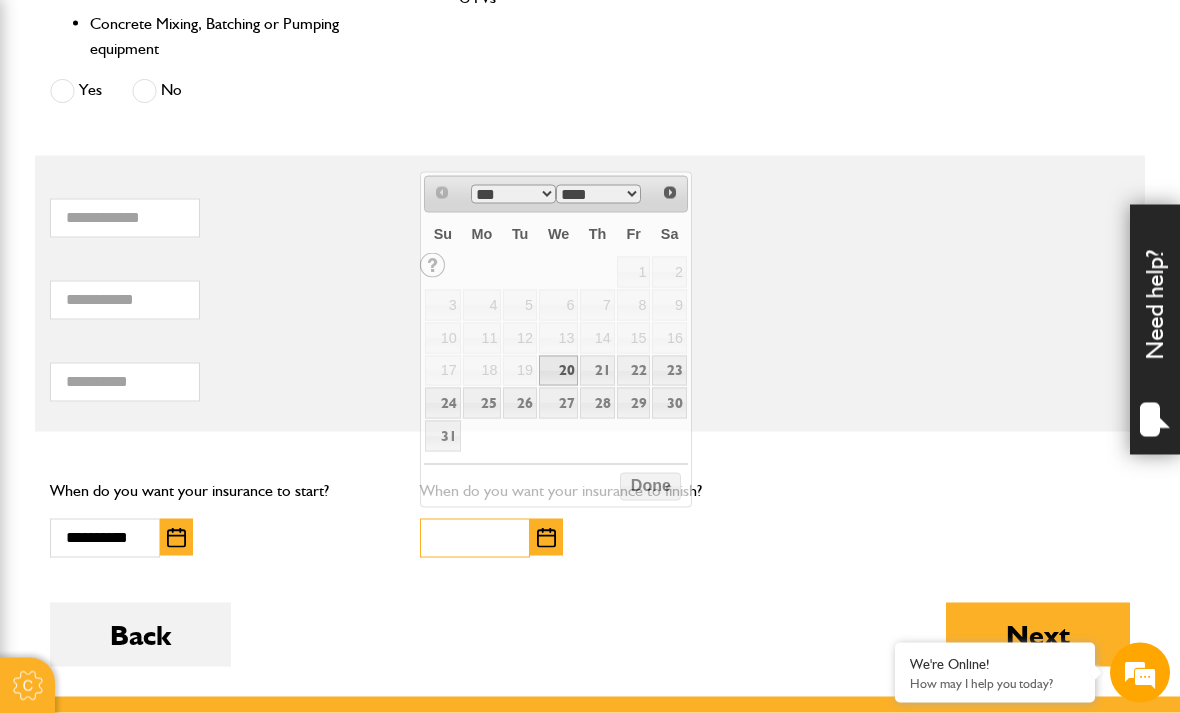 scroll, scrollTop: 1248, scrollLeft: 0, axis: vertical 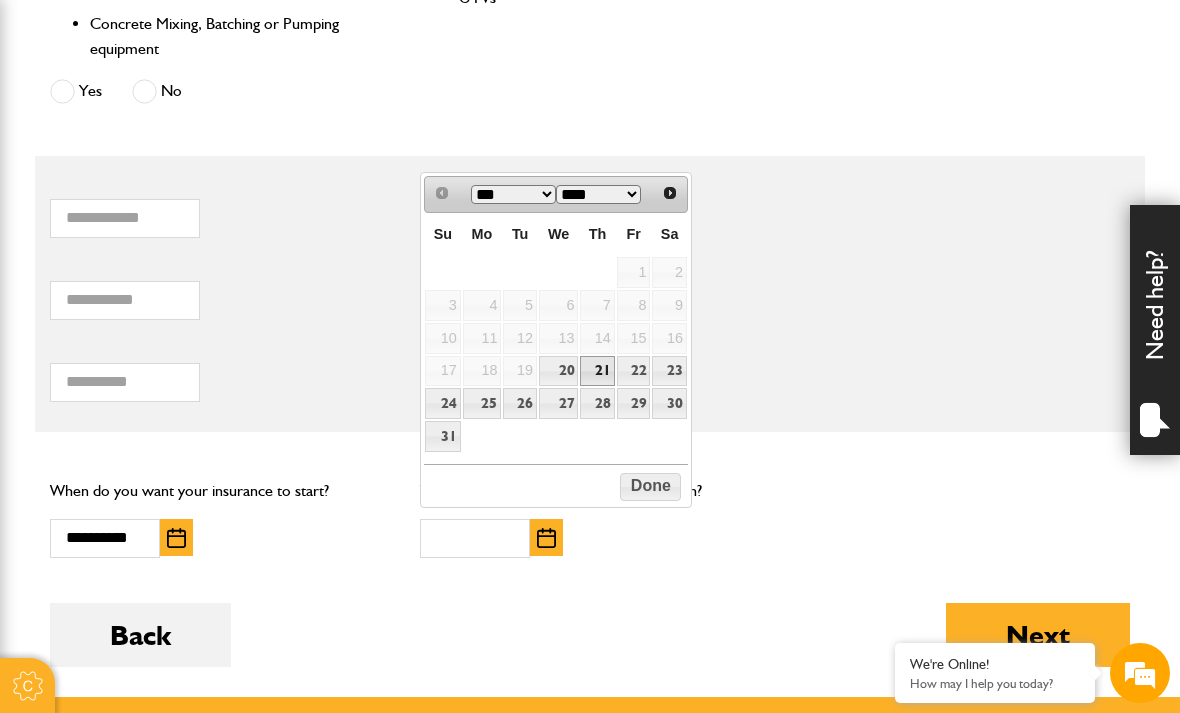 click on "21" at bounding box center (597, 371) 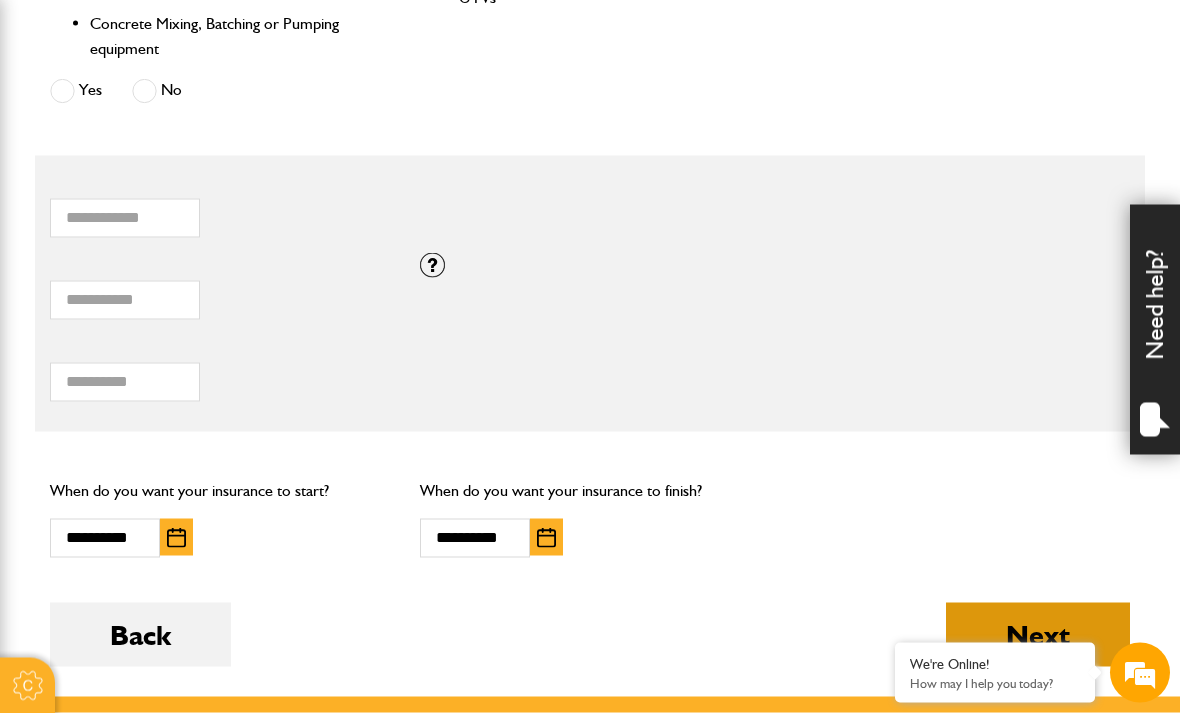click on "Next" at bounding box center [1038, 635] 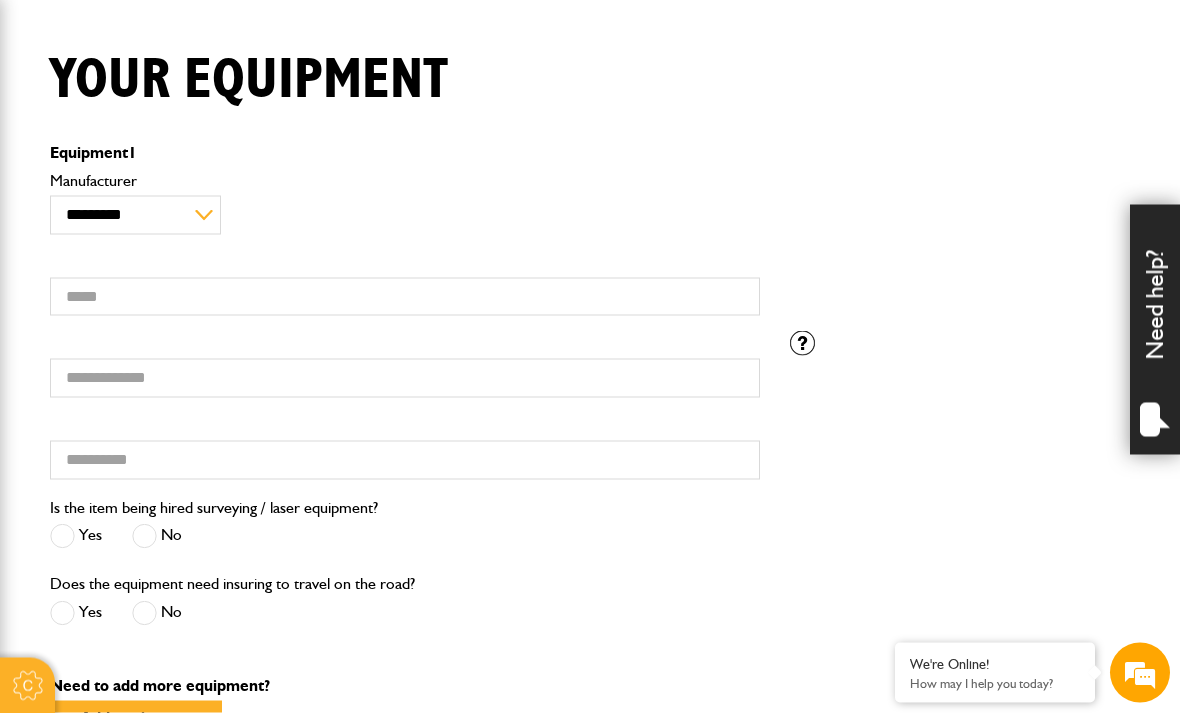 scroll, scrollTop: 475, scrollLeft: 0, axis: vertical 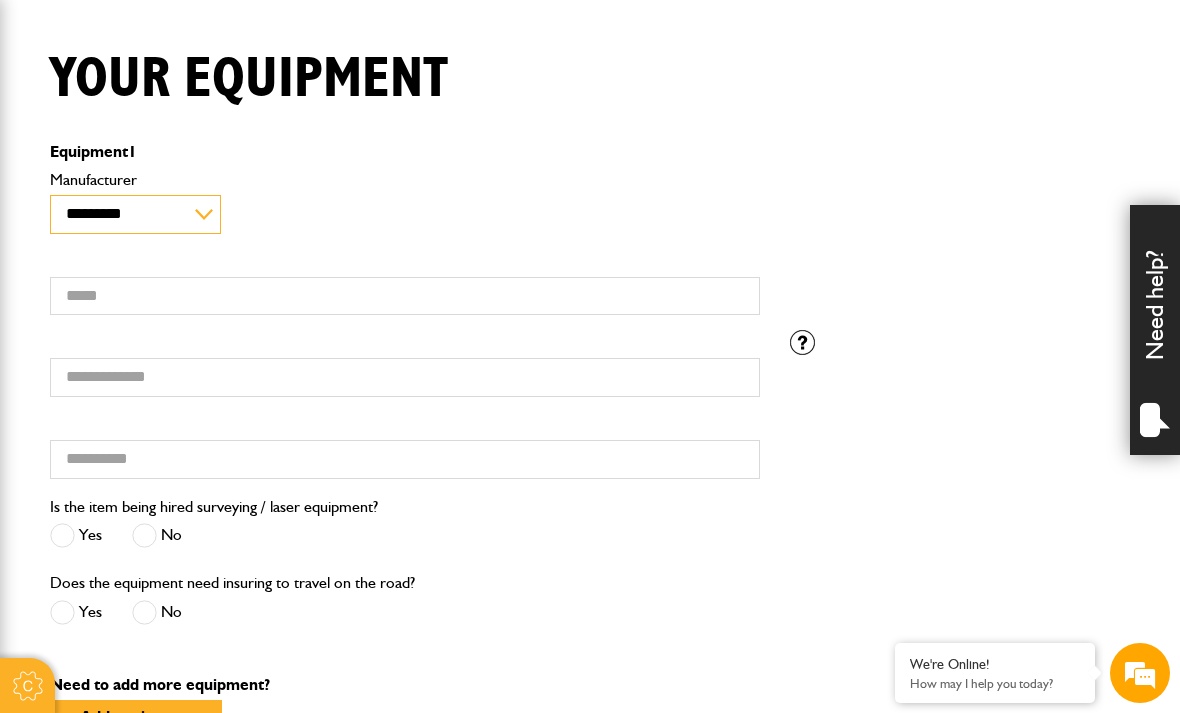 click on "**********" at bounding box center [135, 214] 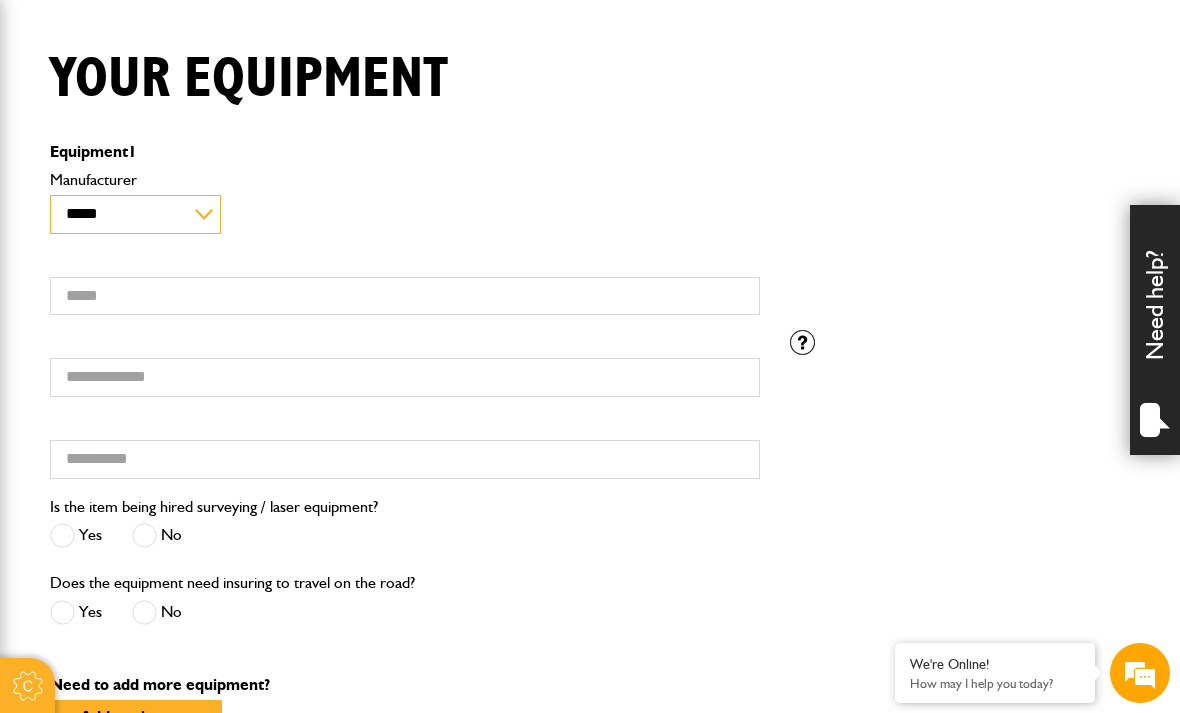 scroll, scrollTop: 0, scrollLeft: 0, axis: both 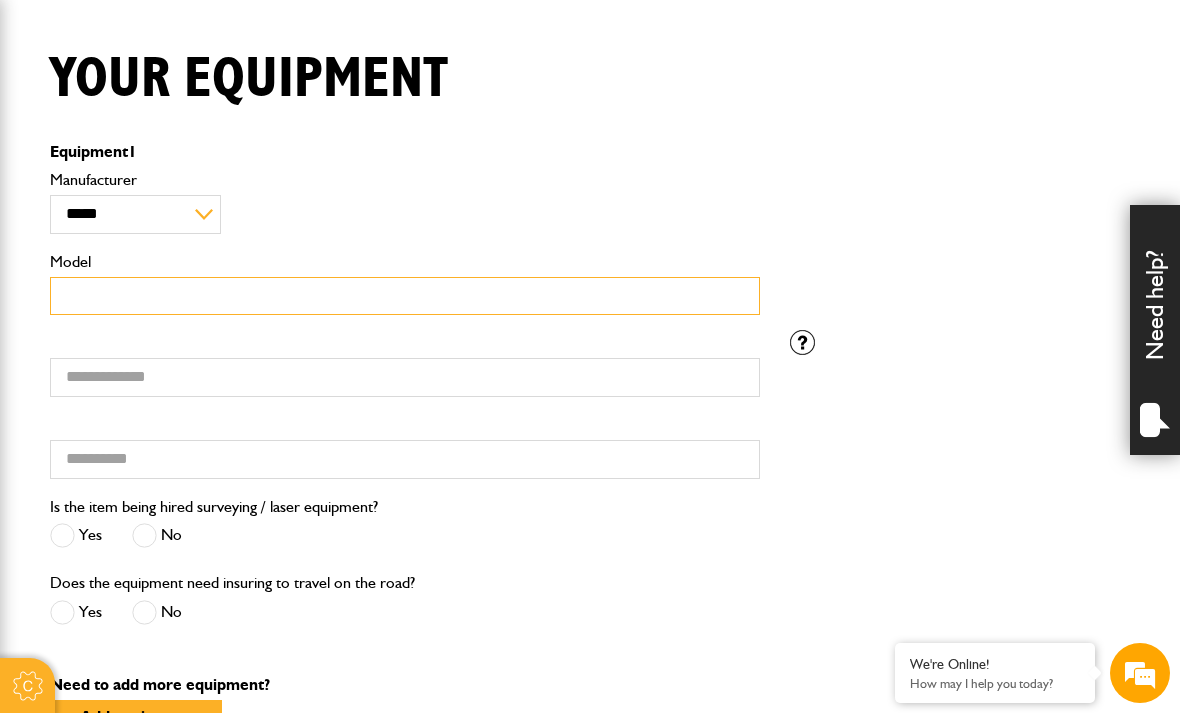 click on "Model" at bounding box center [405, 296] 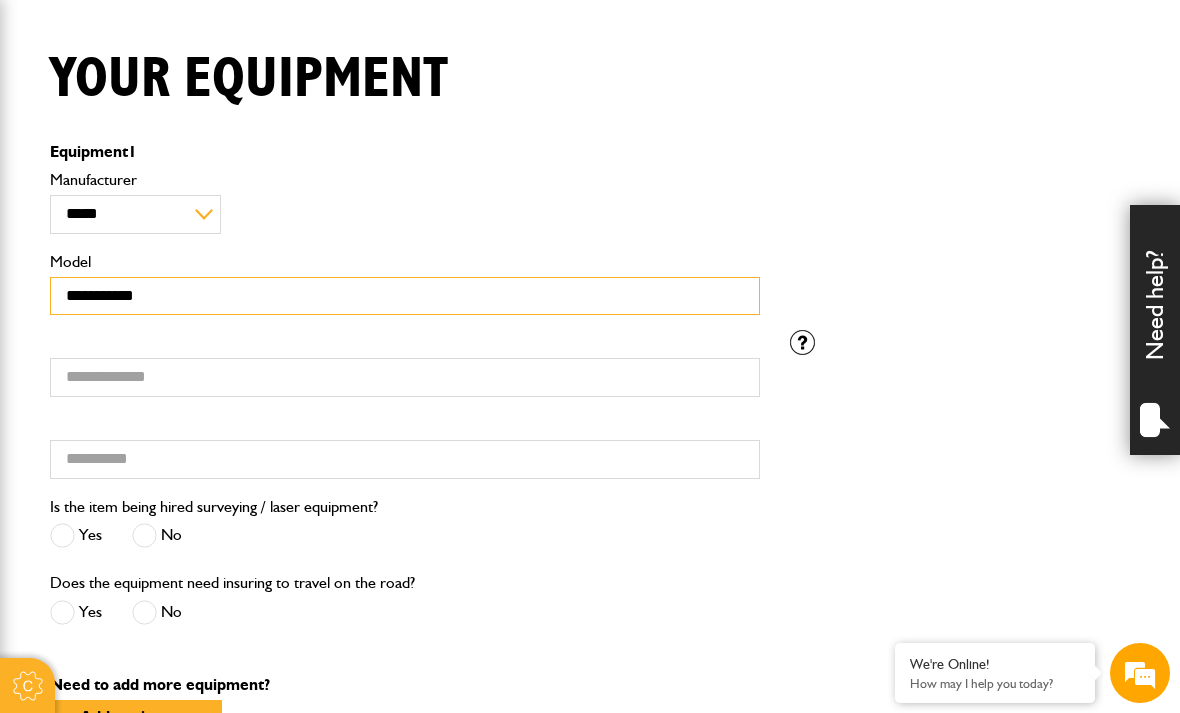 type on "**********" 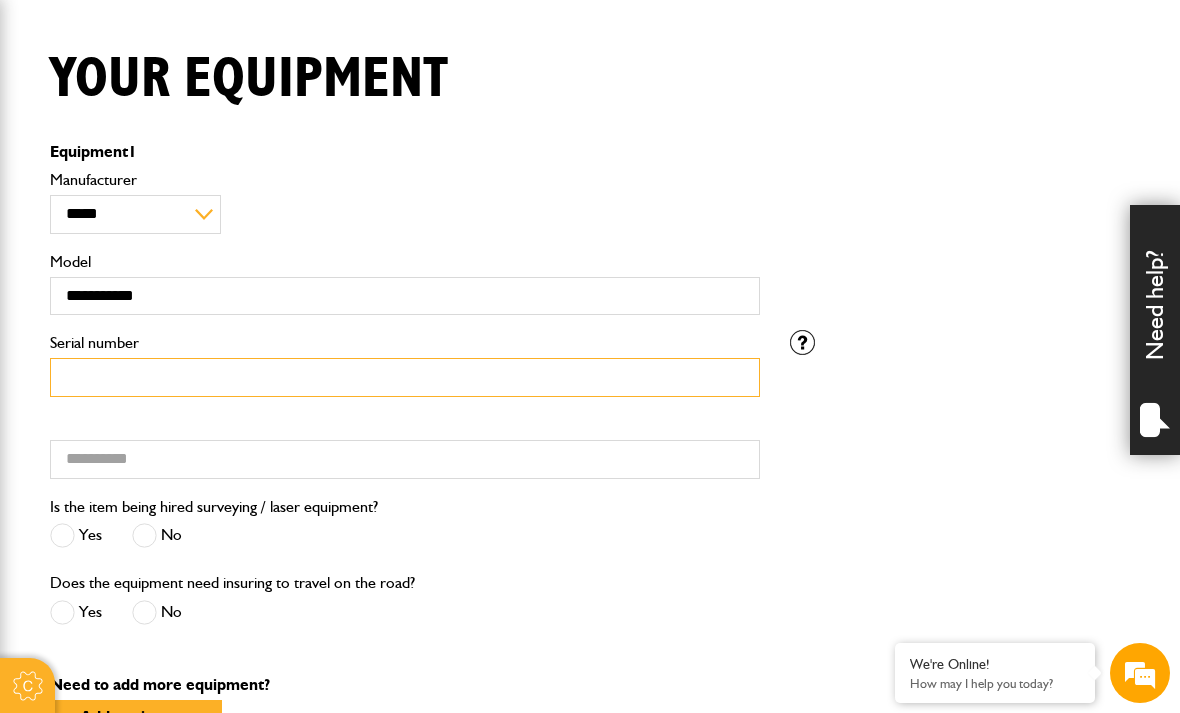 click on "Serial number" at bounding box center (405, 377) 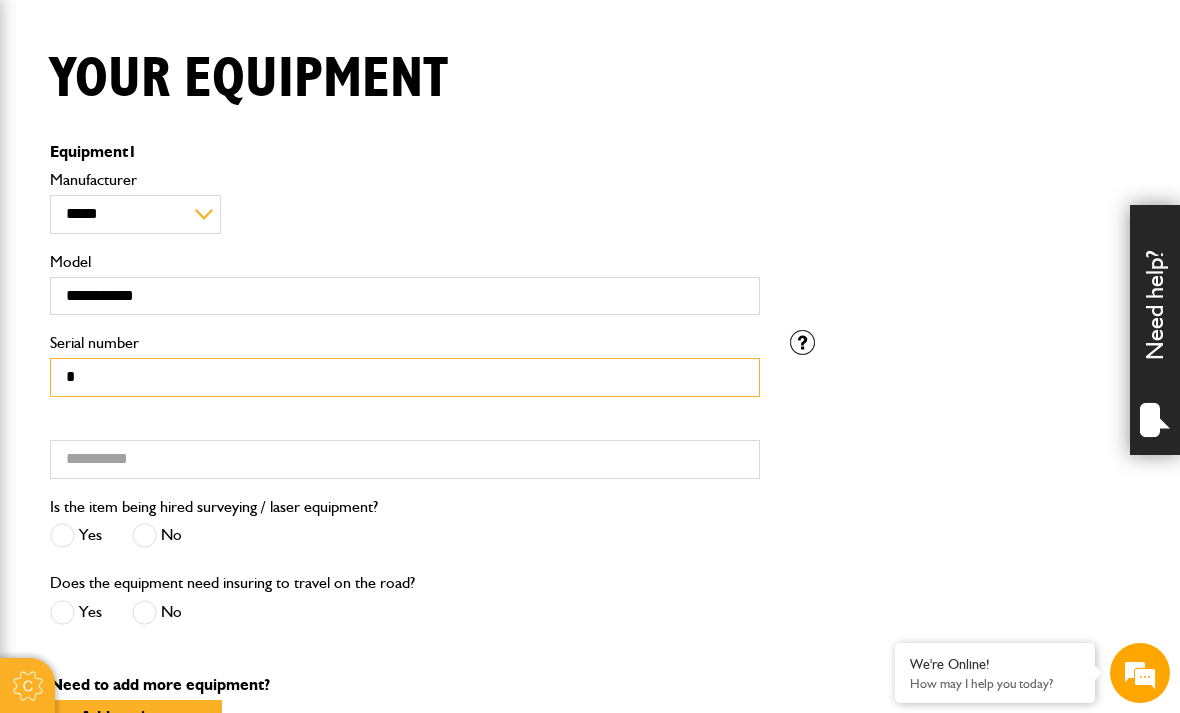 type on "*" 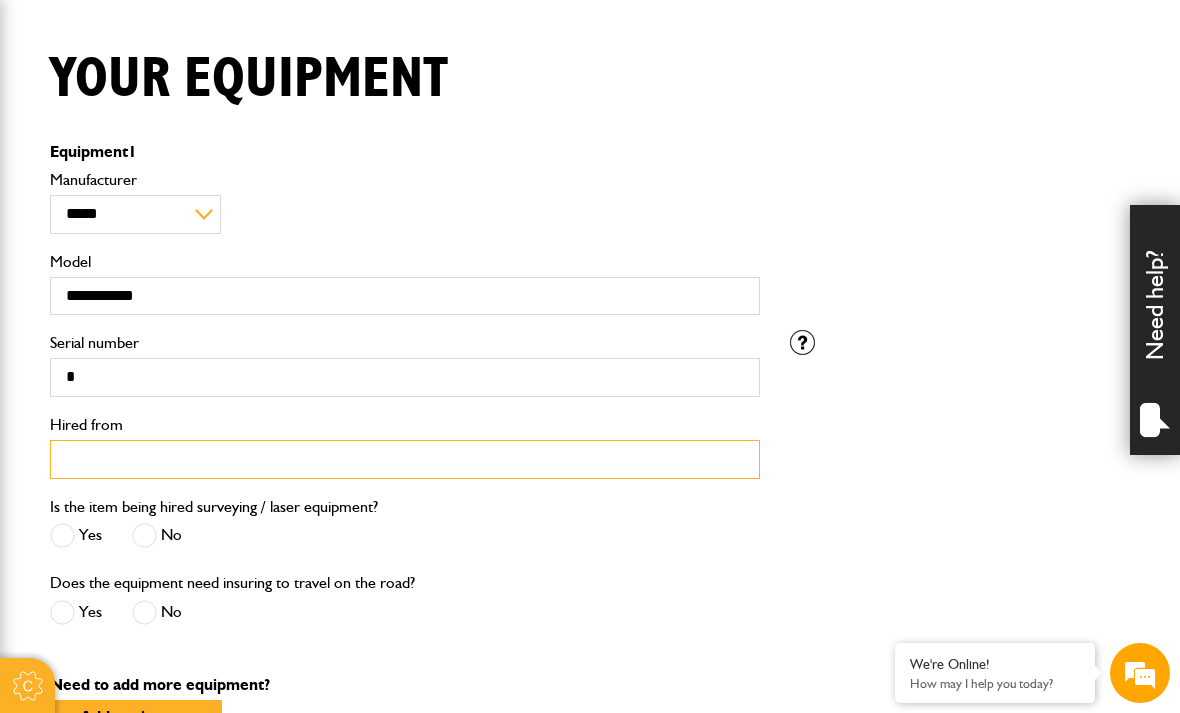 click on "Hired from" at bounding box center (405, 459) 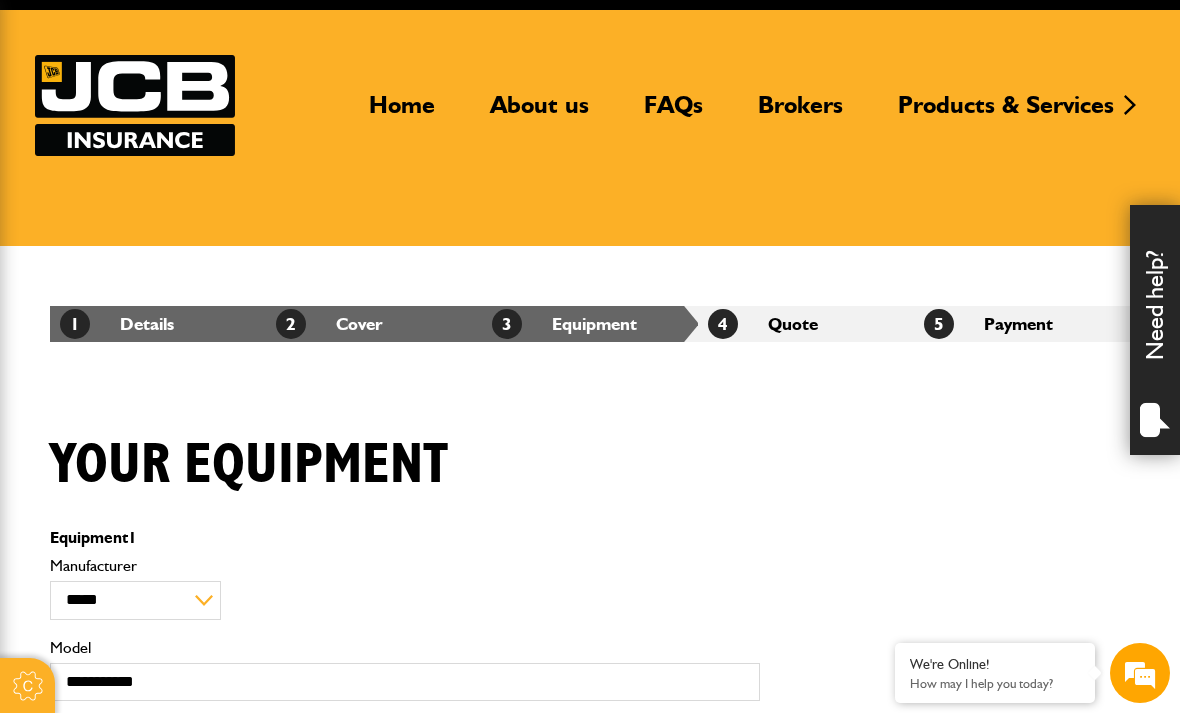 scroll, scrollTop: 0, scrollLeft: 0, axis: both 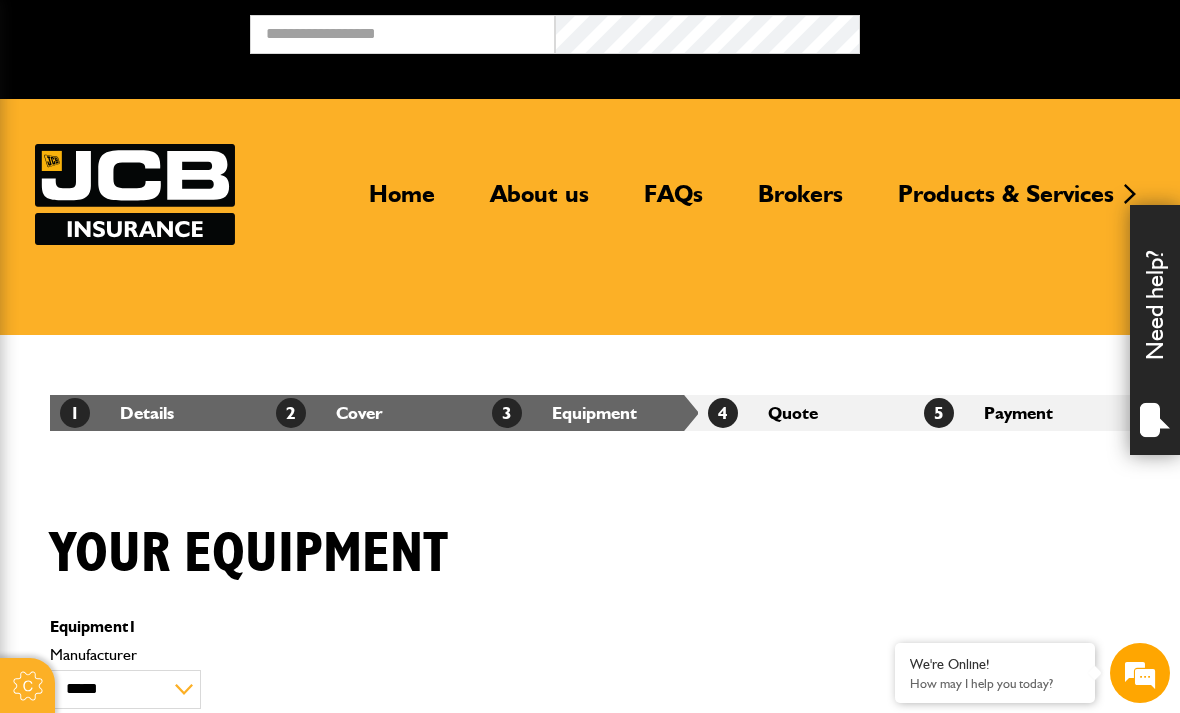 select on "**" 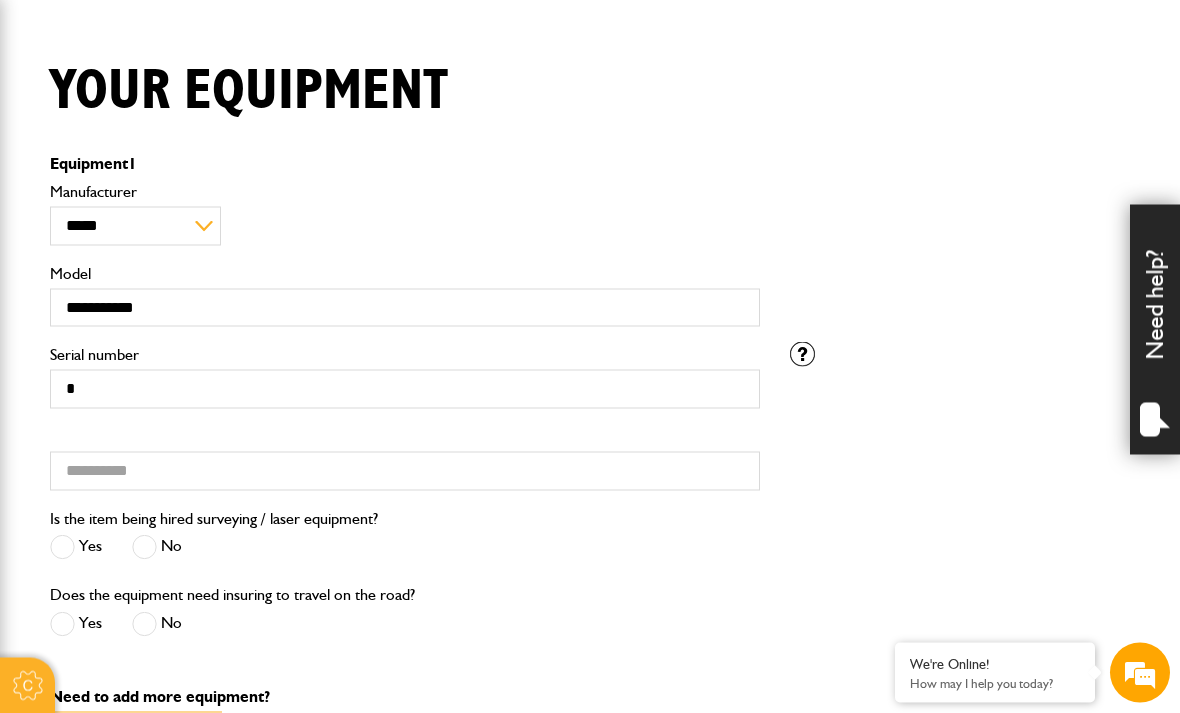 scroll, scrollTop: 460, scrollLeft: 0, axis: vertical 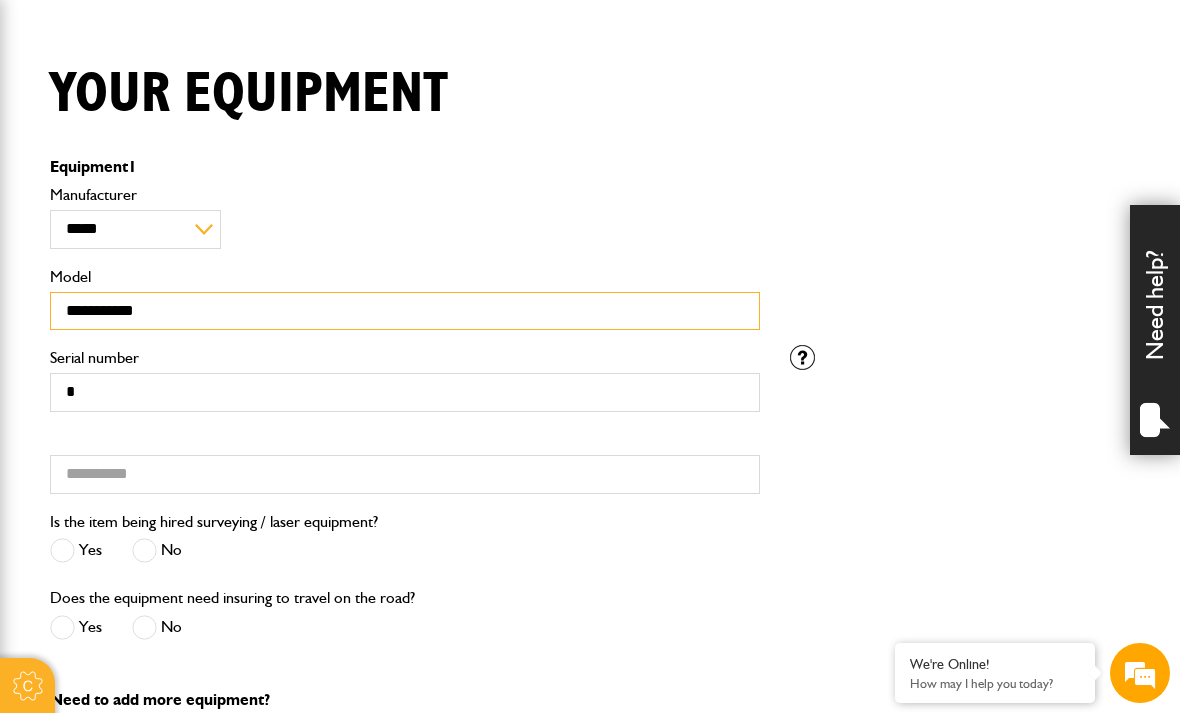 click on "**********" at bounding box center [405, 311] 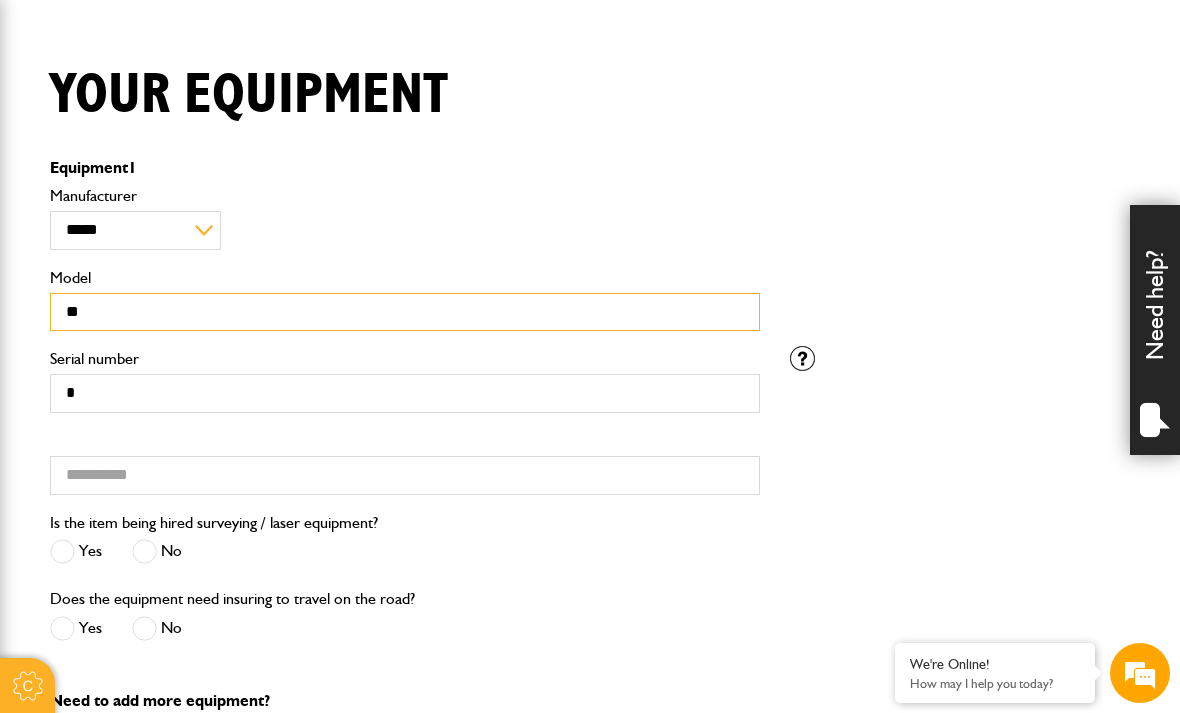 type on "*" 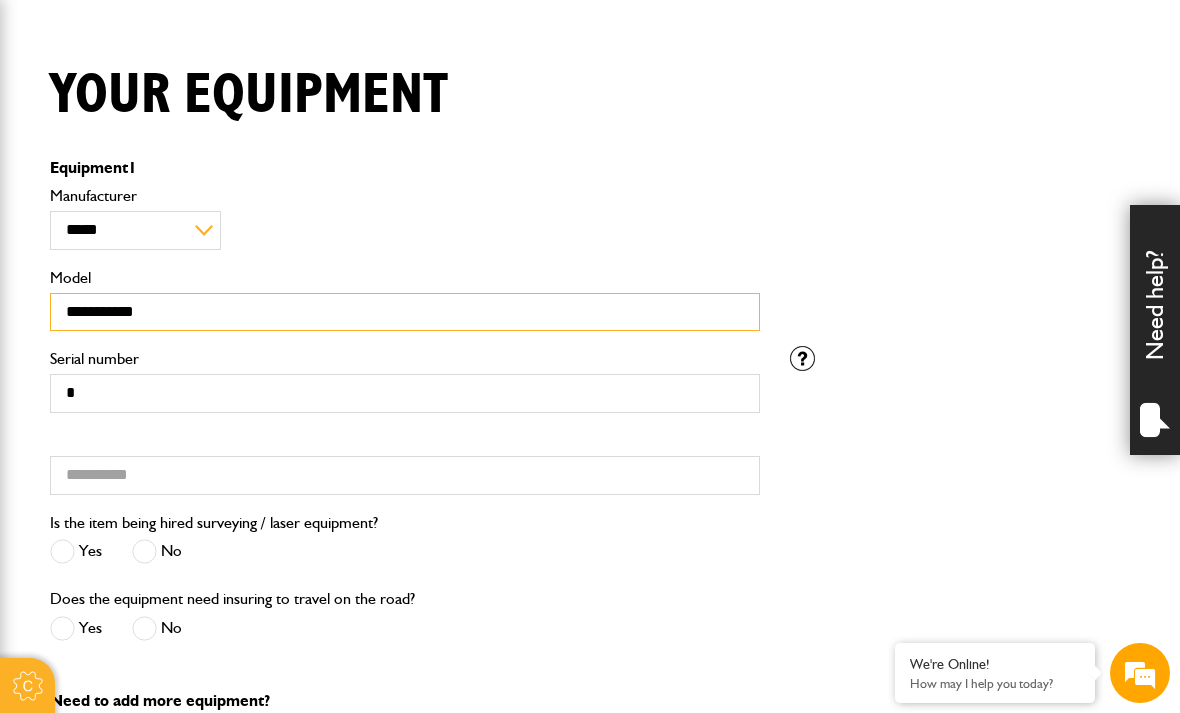 scroll, scrollTop: 0, scrollLeft: 0, axis: both 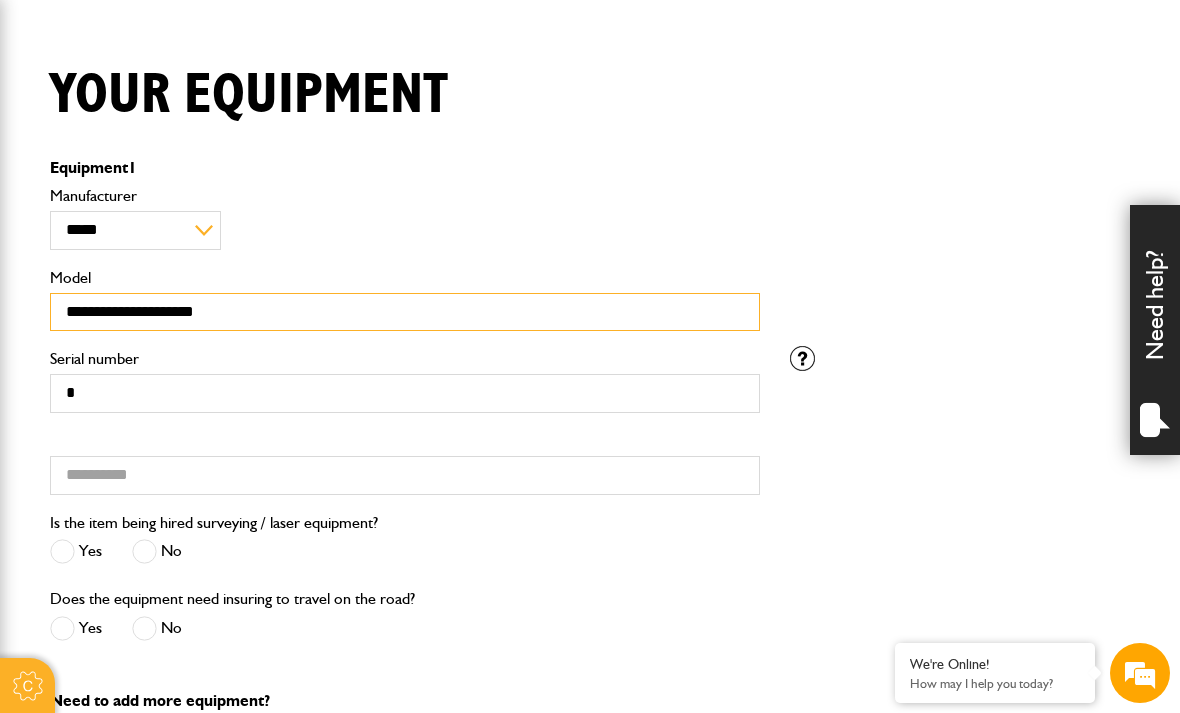 type on "**********" 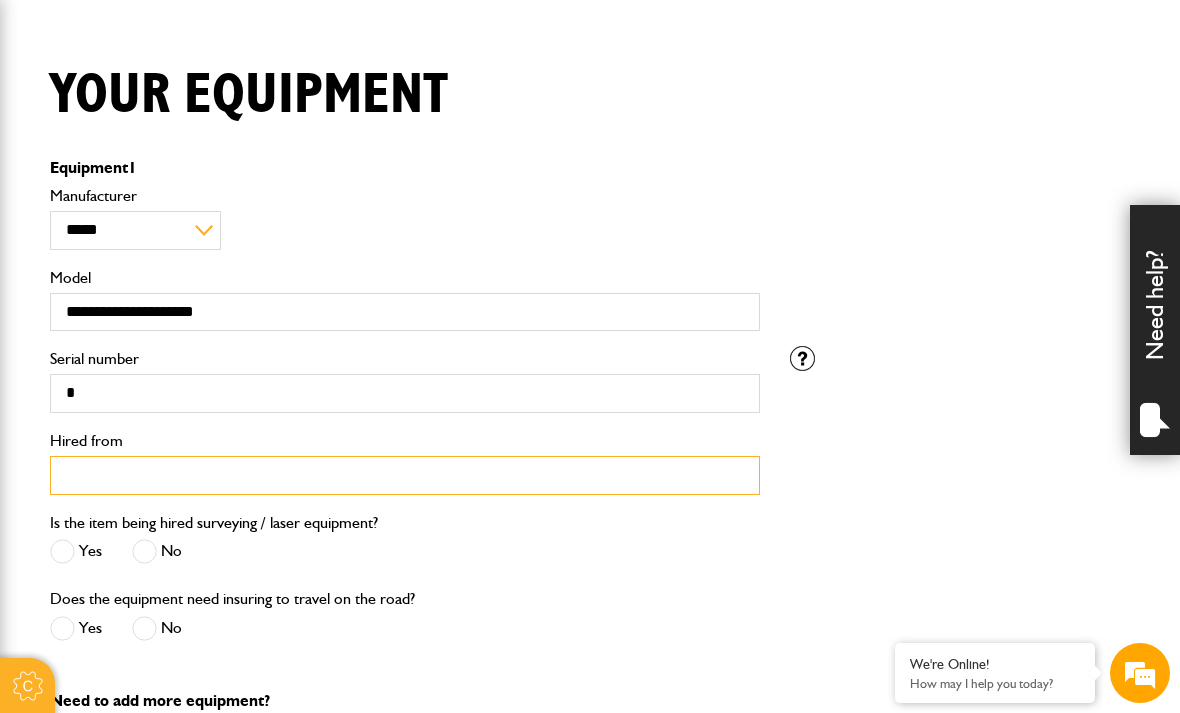 click on "Hired from" at bounding box center [405, 475] 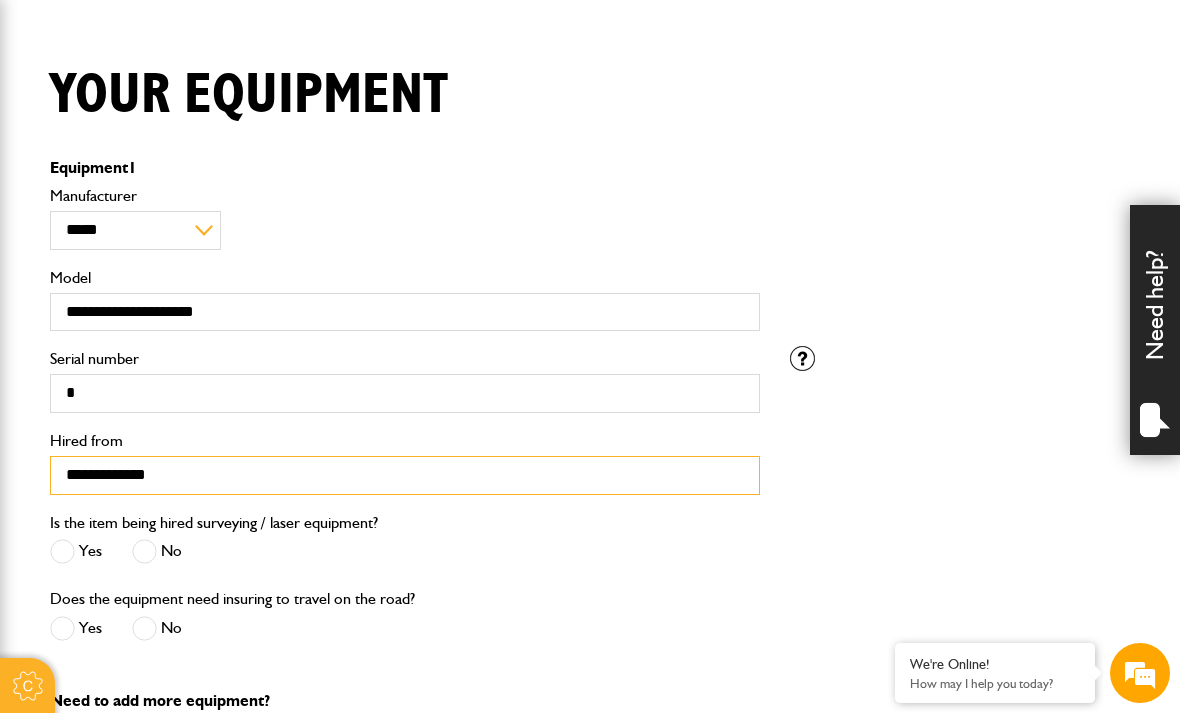type on "**********" 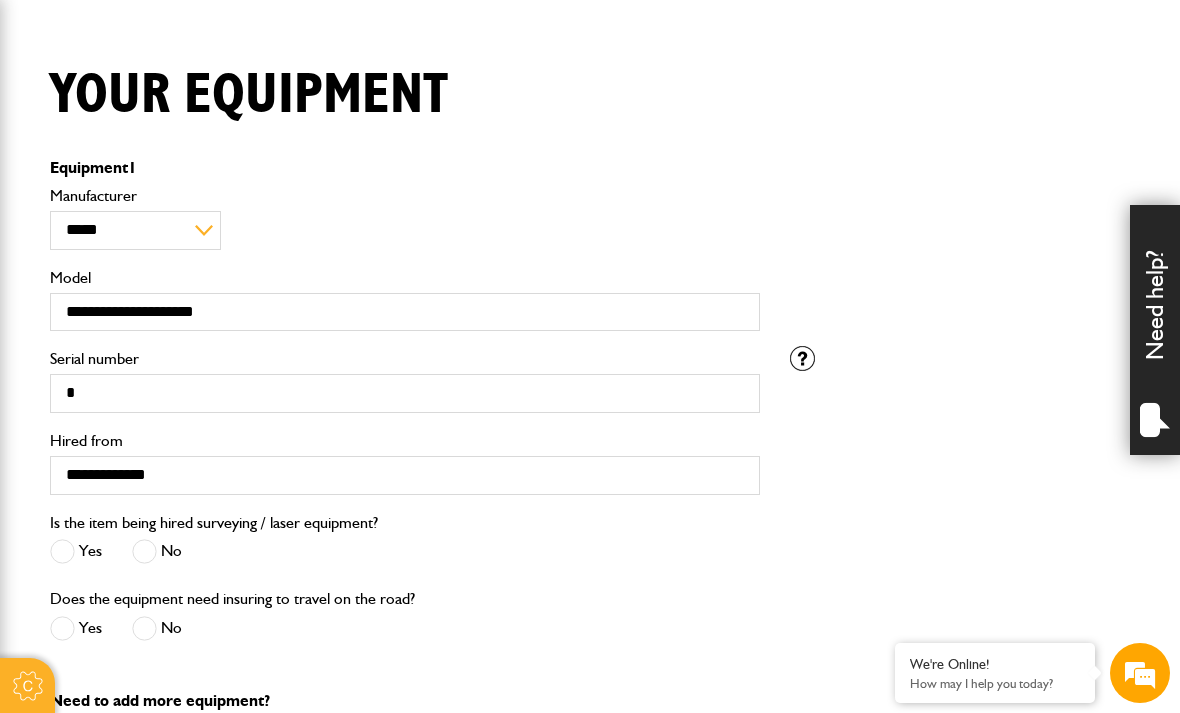 click at bounding box center (144, 551) 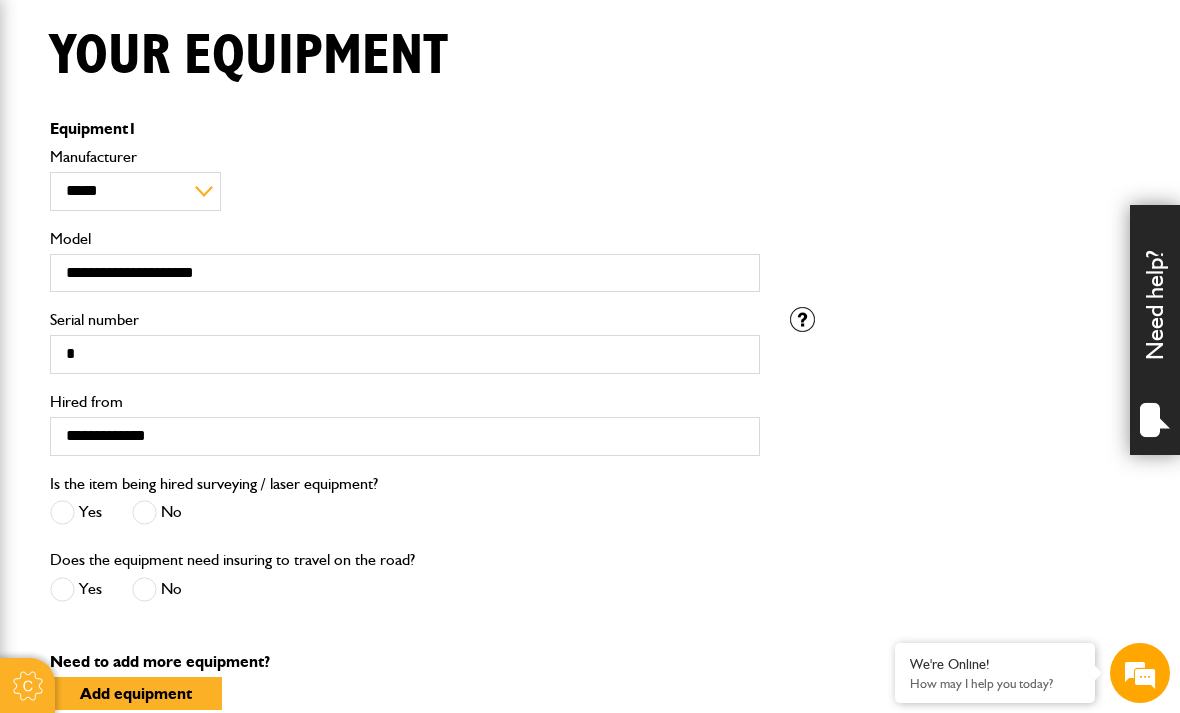 scroll, scrollTop: 644, scrollLeft: 0, axis: vertical 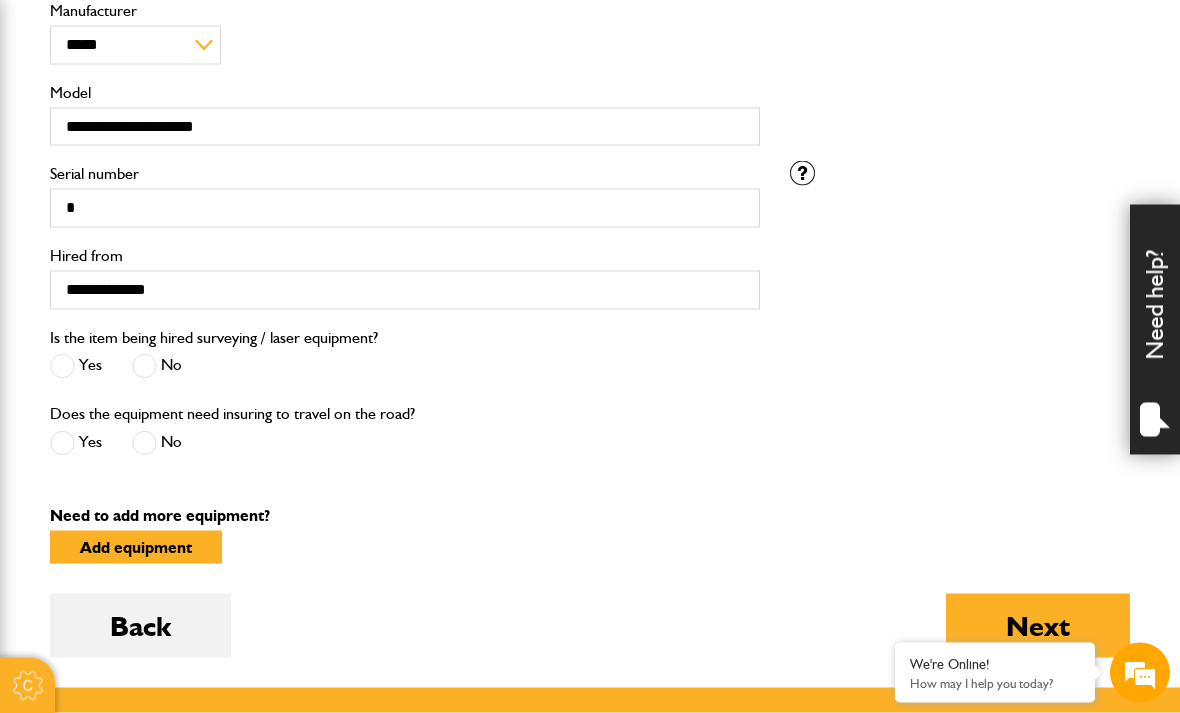 click at bounding box center (144, 443) 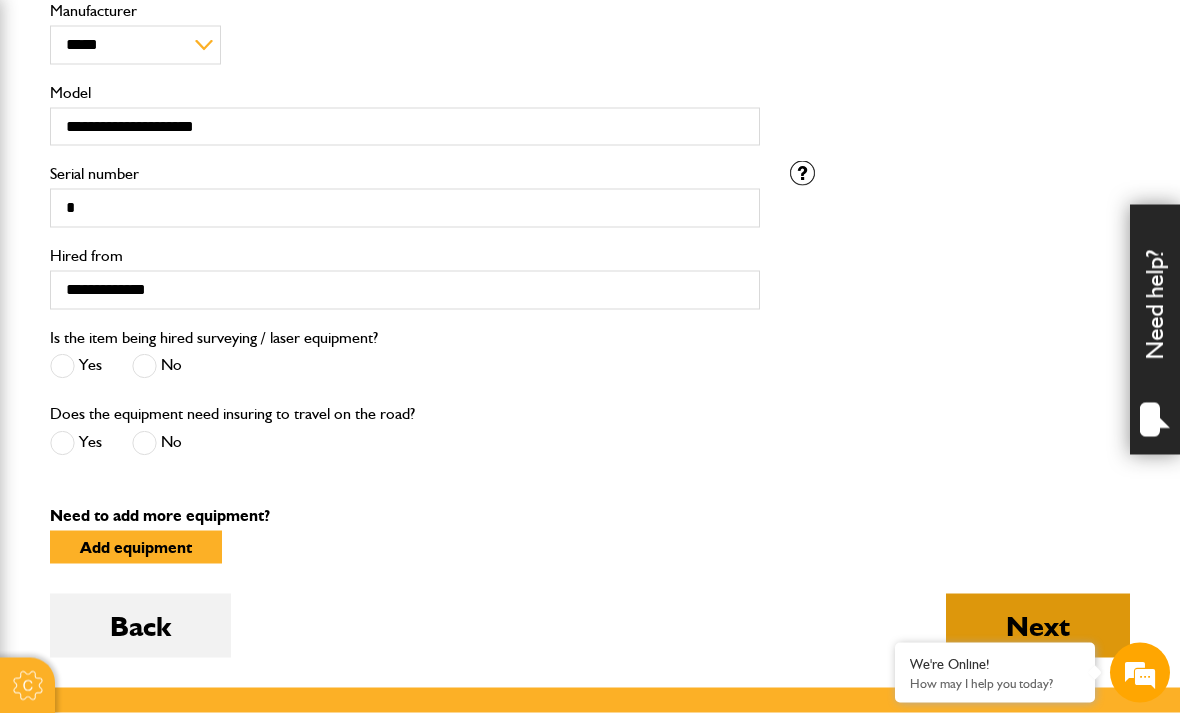 click on "Next" at bounding box center [1038, 626] 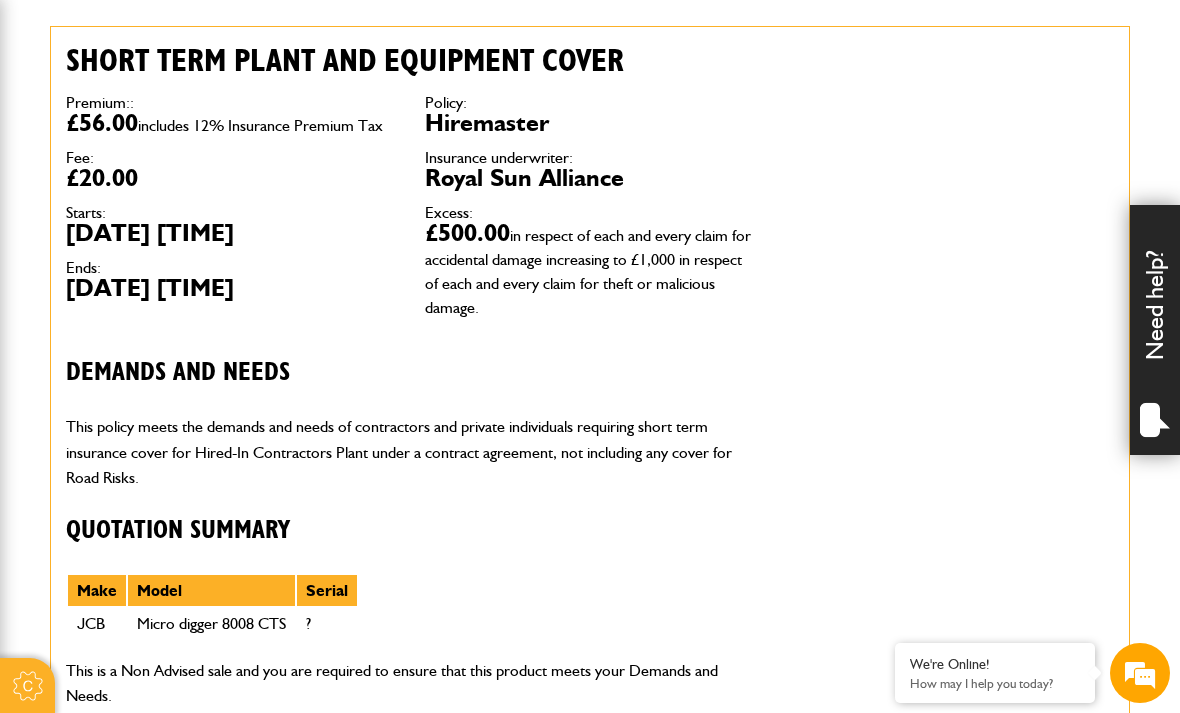 scroll, scrollTop: 594, scrollLeft: 0, axis: vertical 